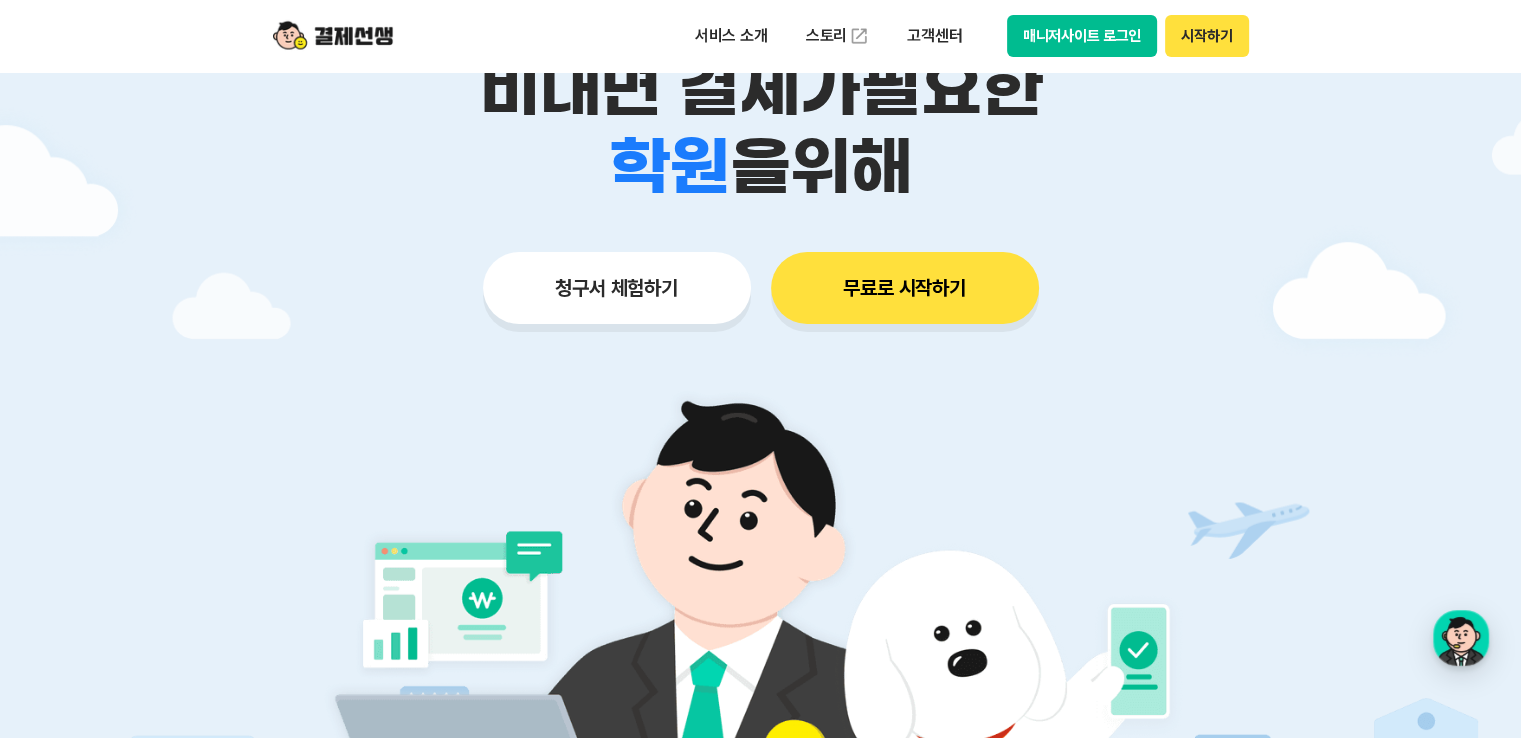 scroll, scrollTop: 0, scrollLeft: 0, axis: both 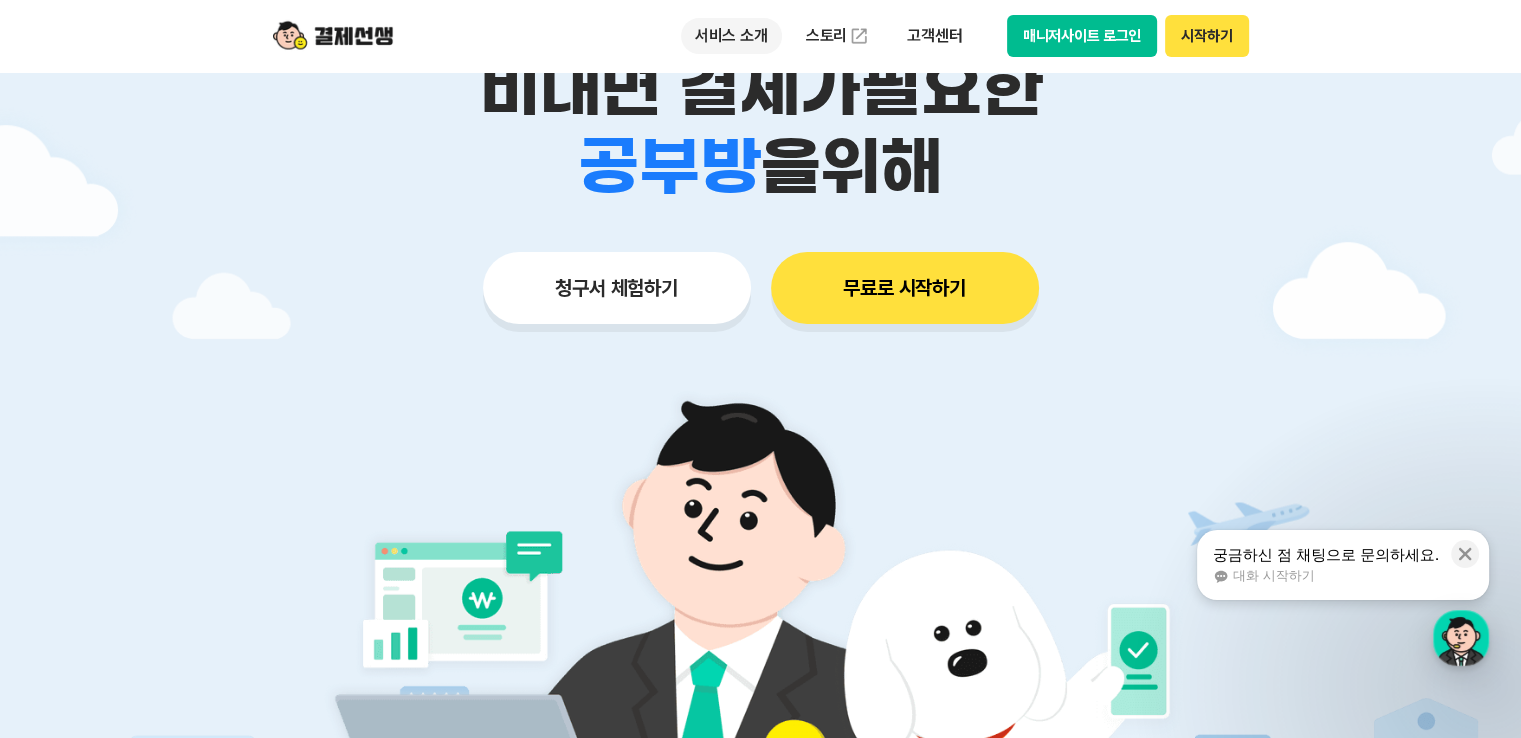 click on "서비스 소개" at bounding box center (731, 36) 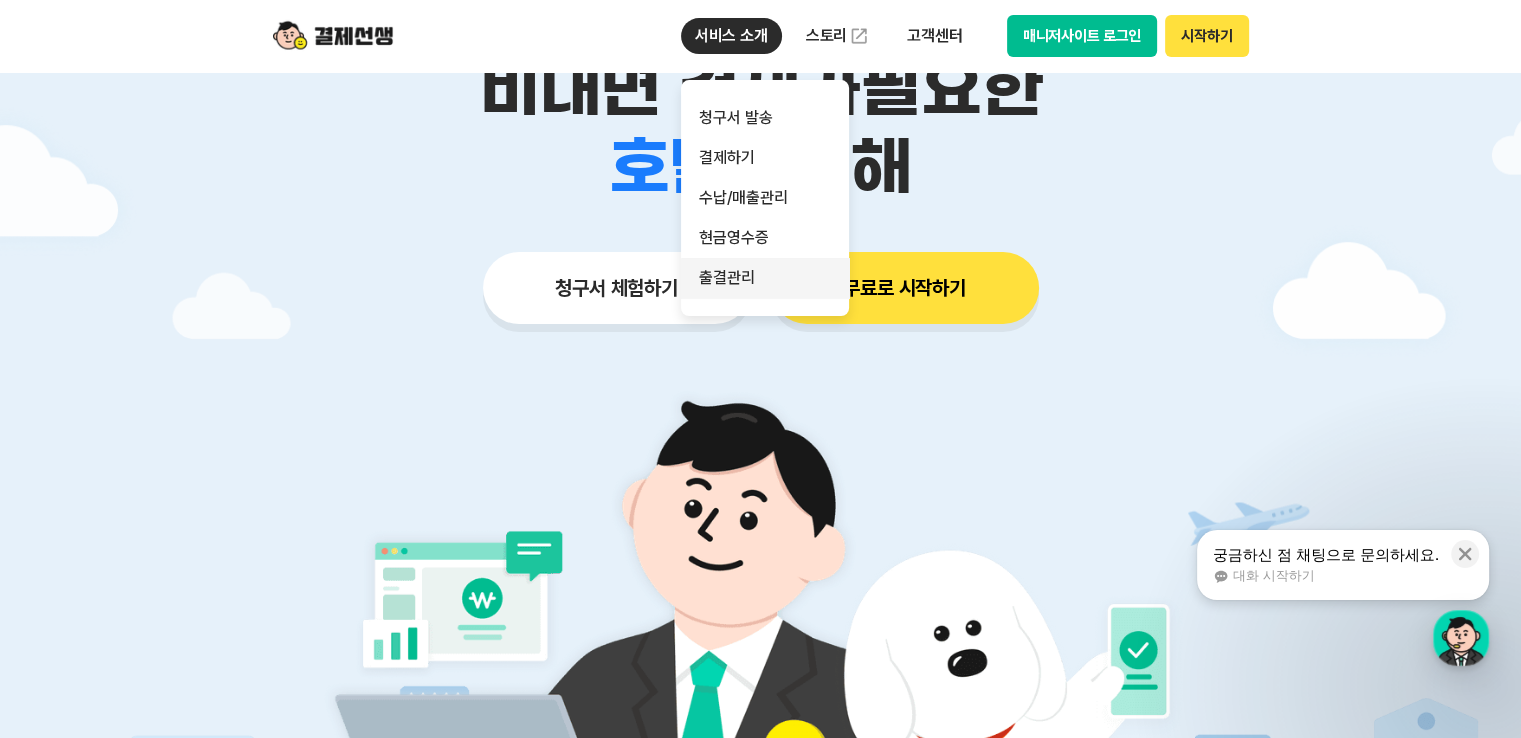 click on "출결관리" at bounding box center (765, 278) 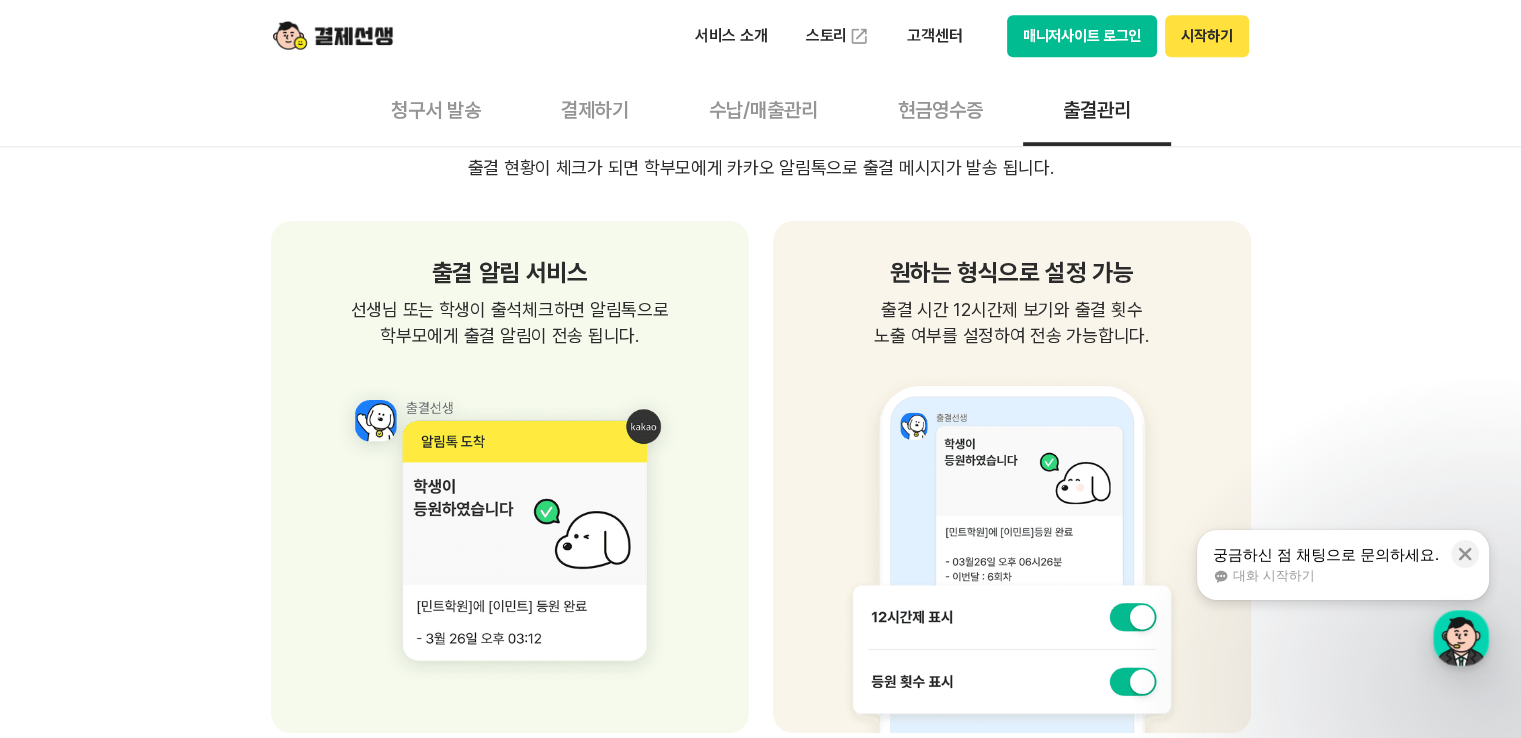 scroll, scrollTop: 1800, scrollLeft: 0, axis: vertical 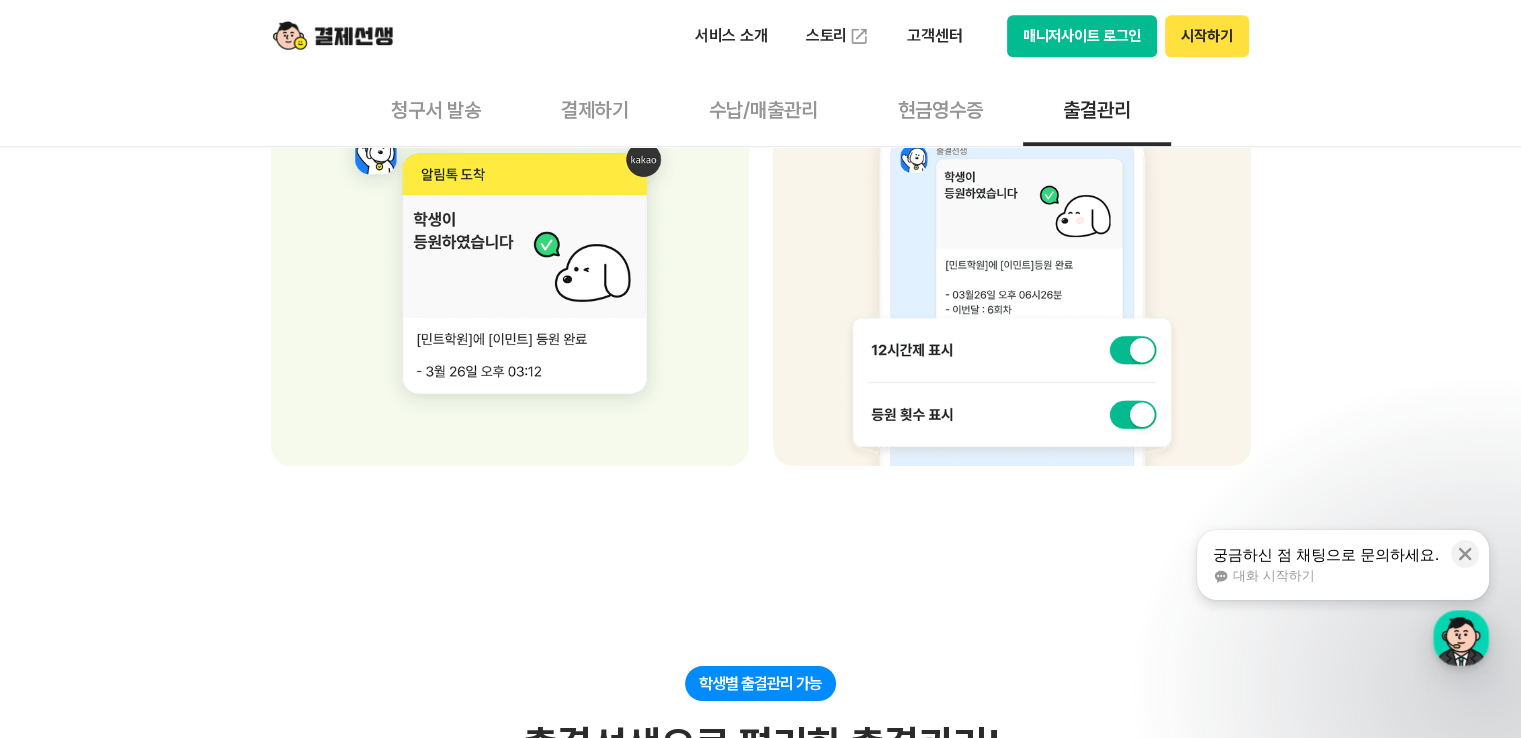 click on "현금영수증" at bounding box center [940, 109] 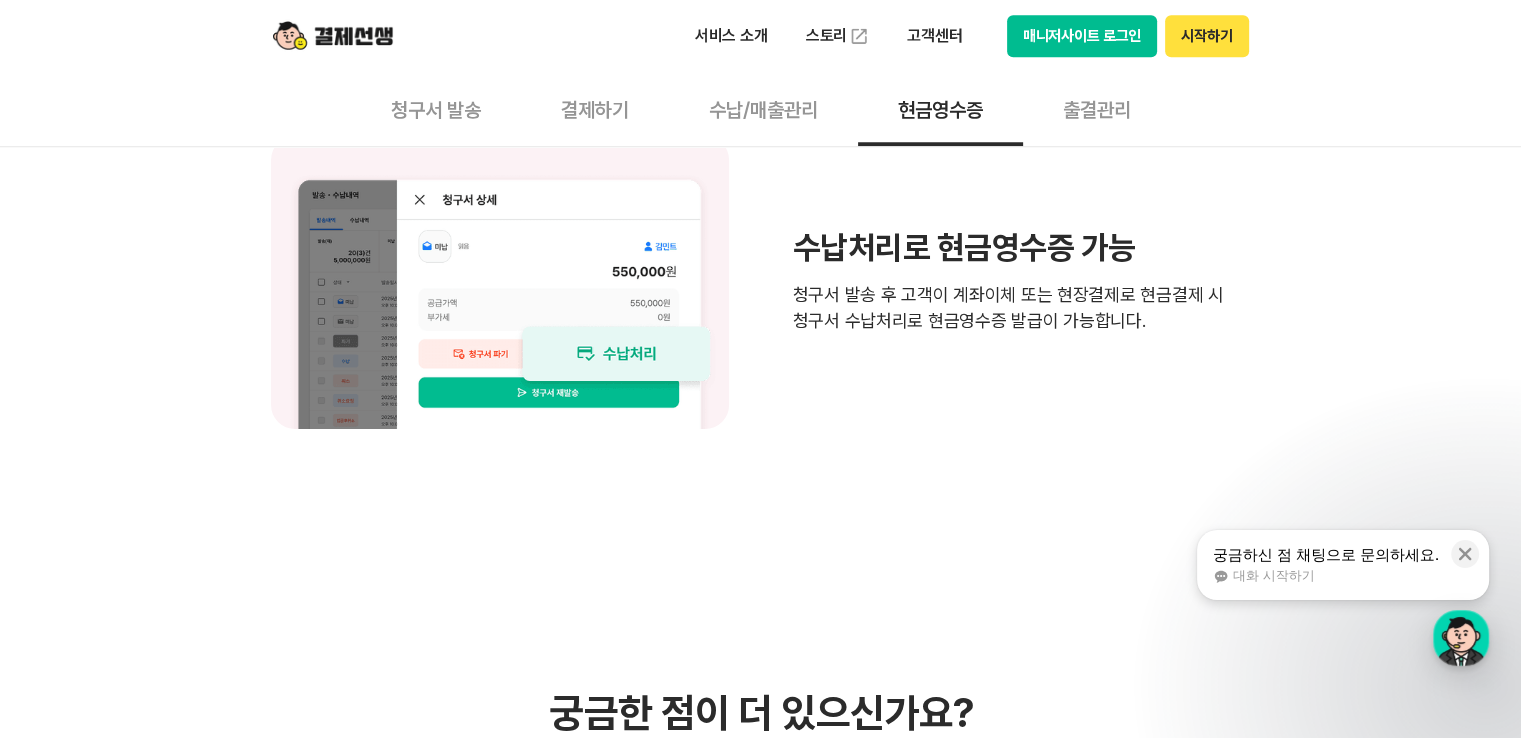 scroll, scrollTop: 0, scrollLeft: 0, axis: both 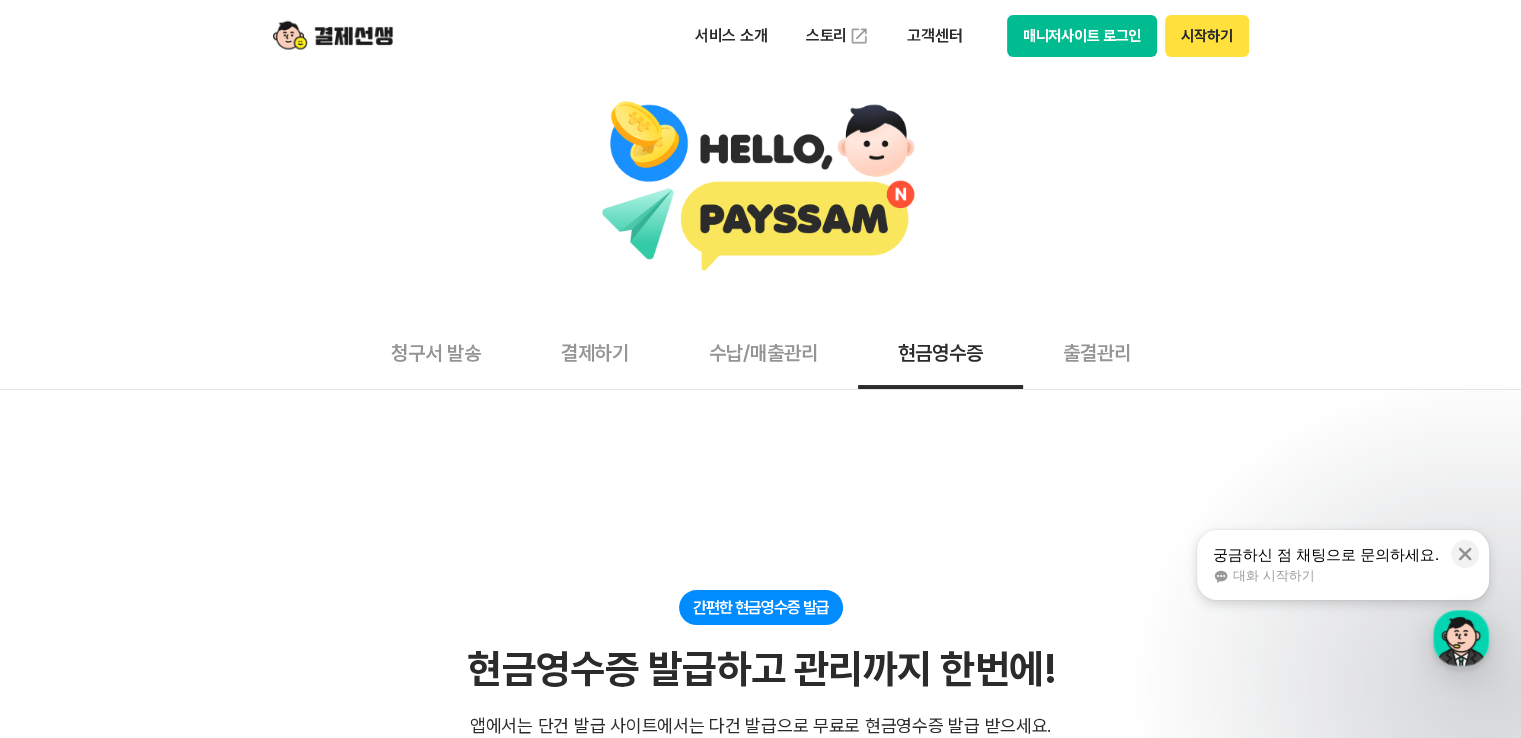 click on "매니저사이트 로그인" at bounding box center (1082, 36) 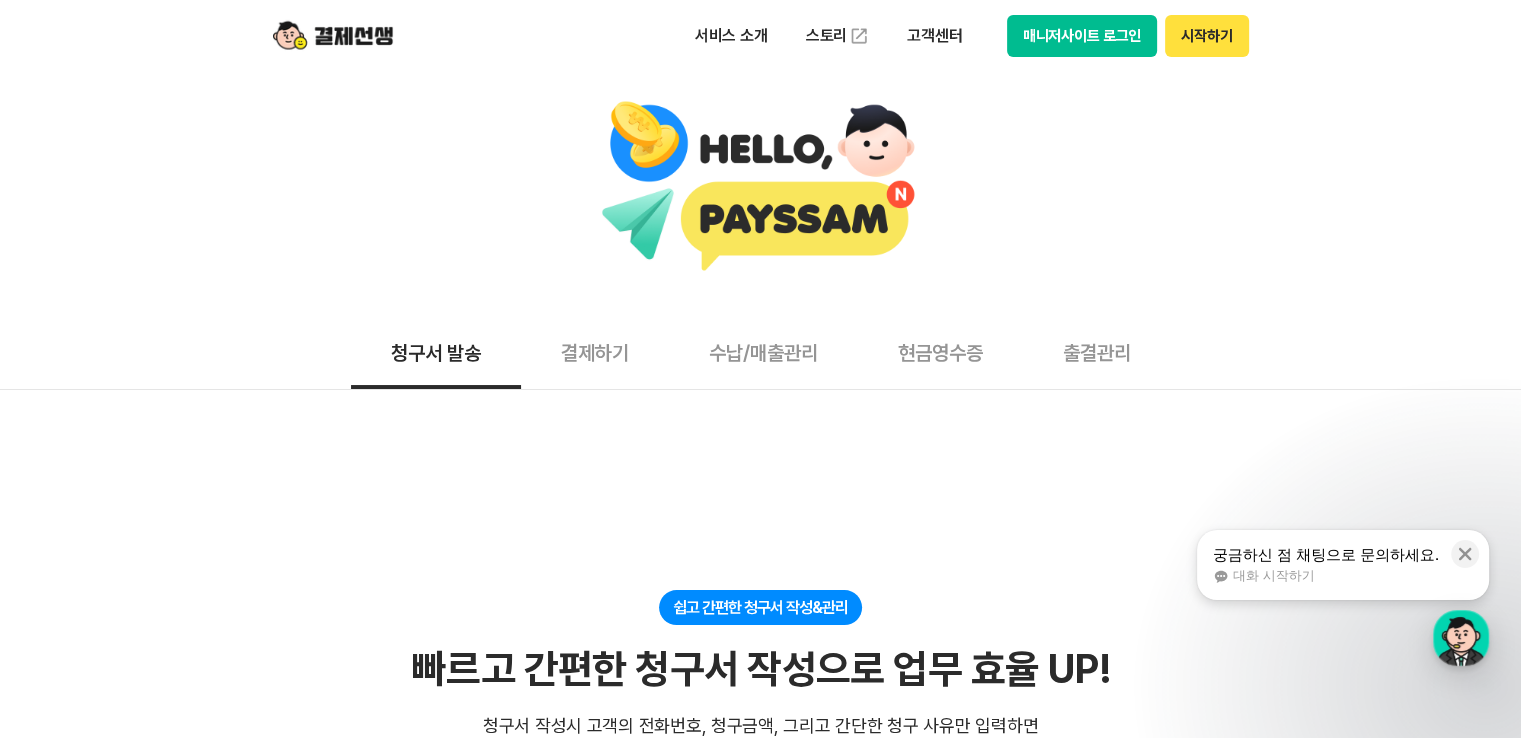 click on "결제하기" at bounding box center (595, 352) 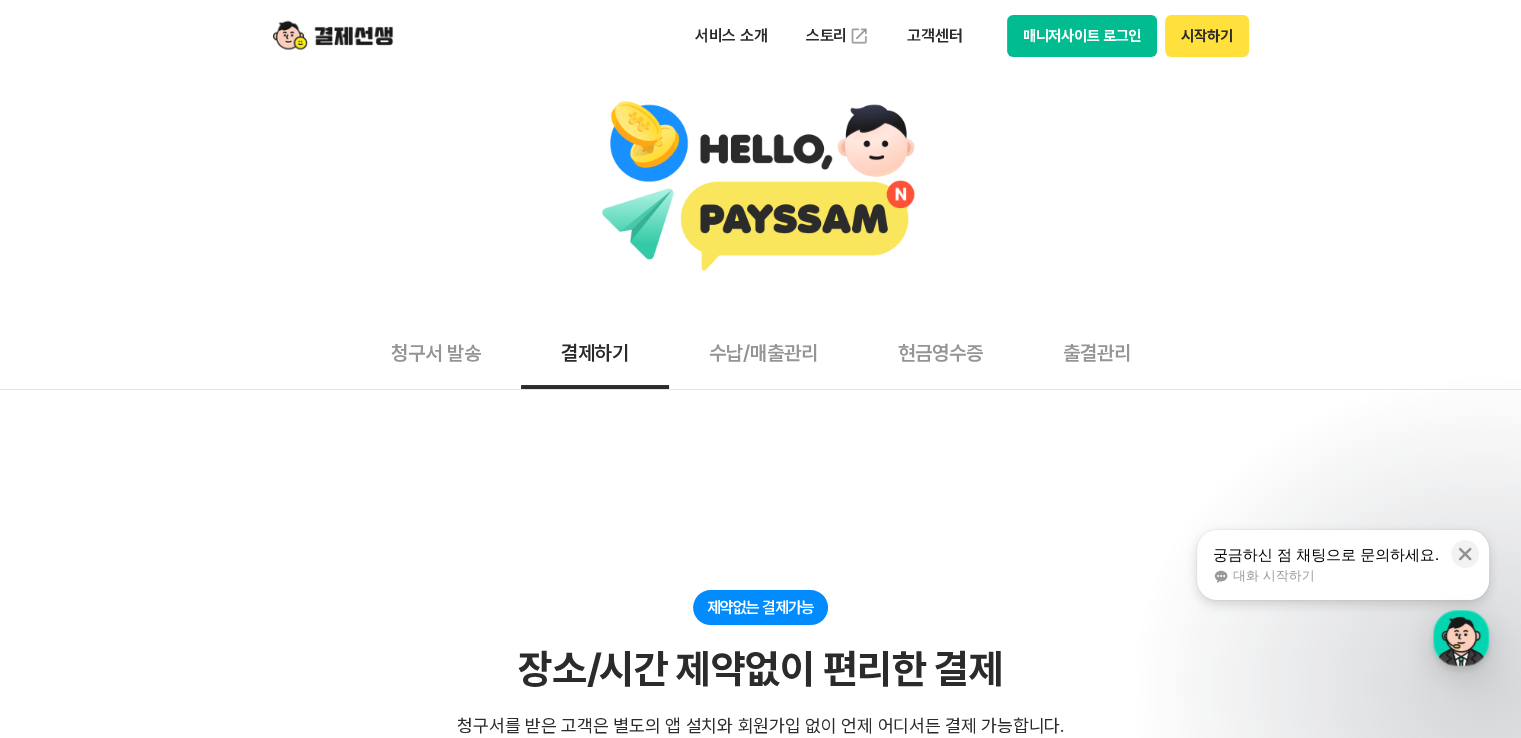 click on "수납/매출관리" at bounding box center (763, 352) 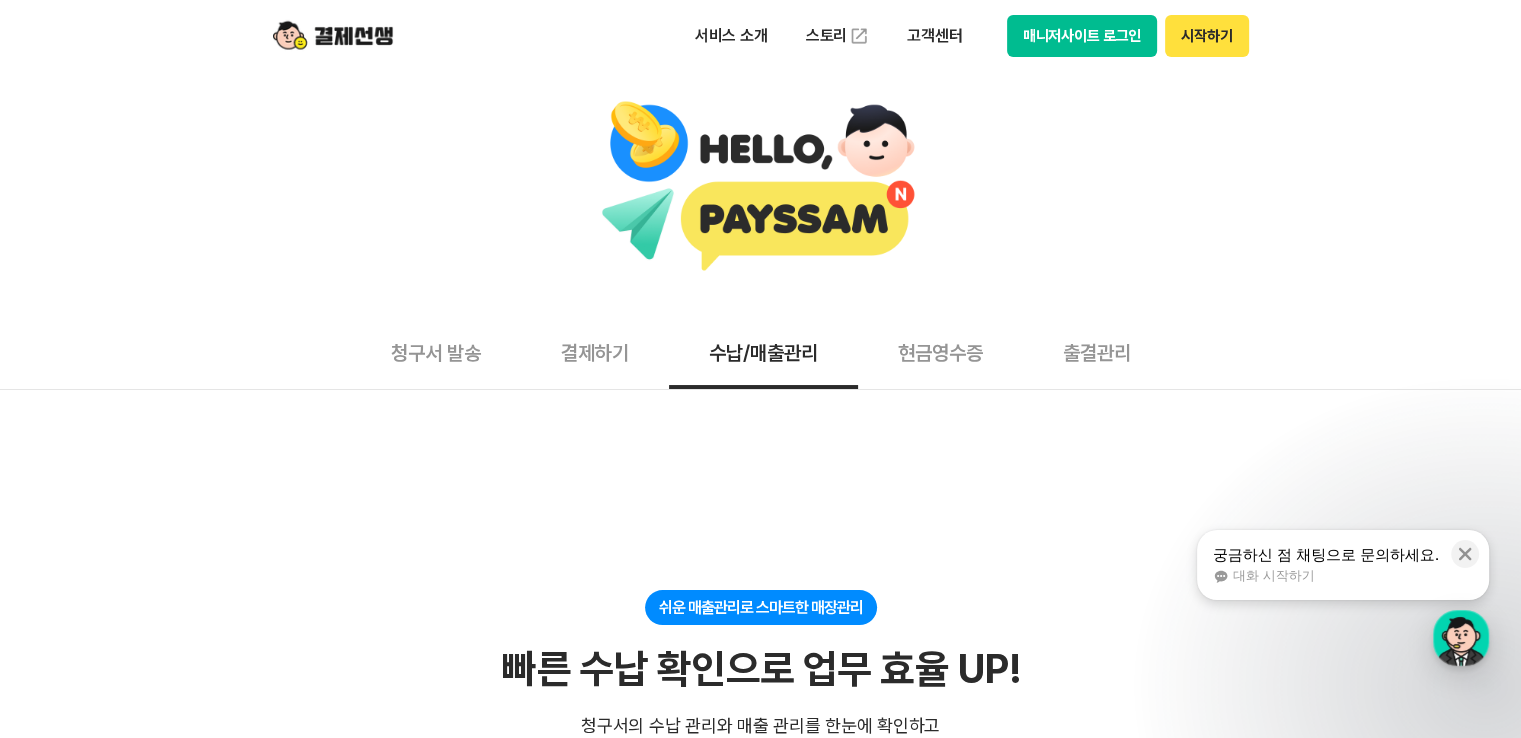 click on "현금영수증" at bounding box center (940, 352) 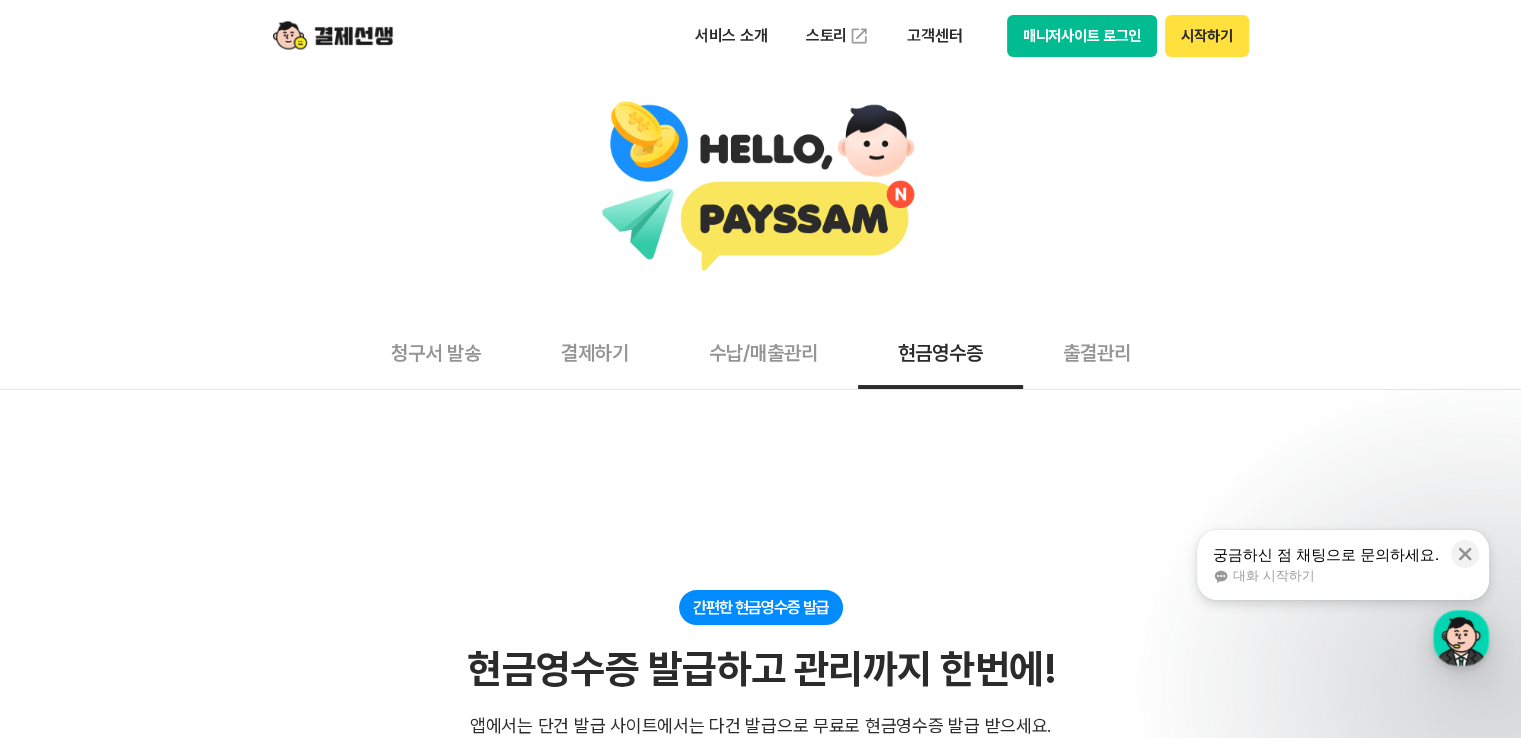 click on "출결관리" at bounding box center (1097, 352) 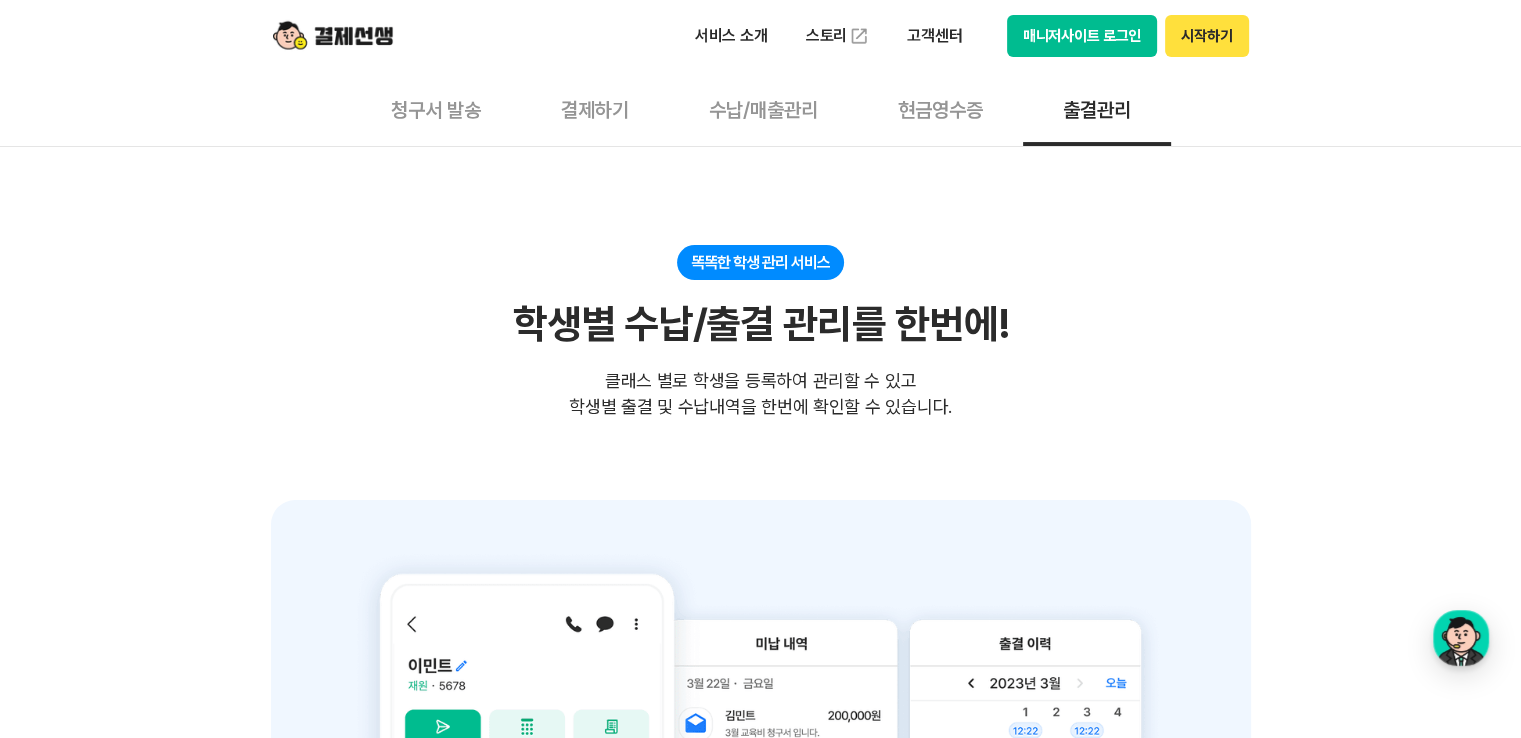 scroll, scrollTop: 500, scrollLeft: 0, axis: vertical 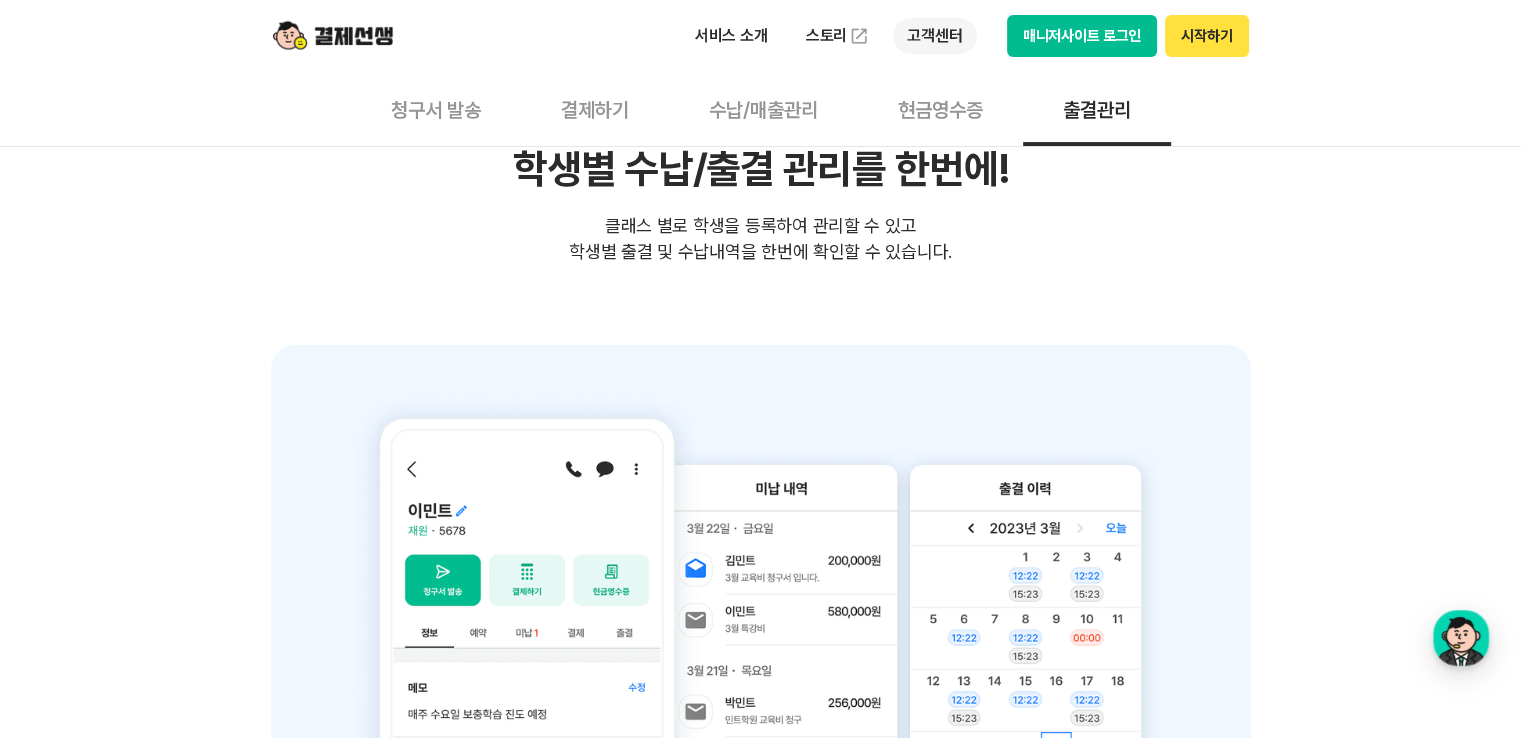 click on "고객센터" at bounding box center (934, 36) 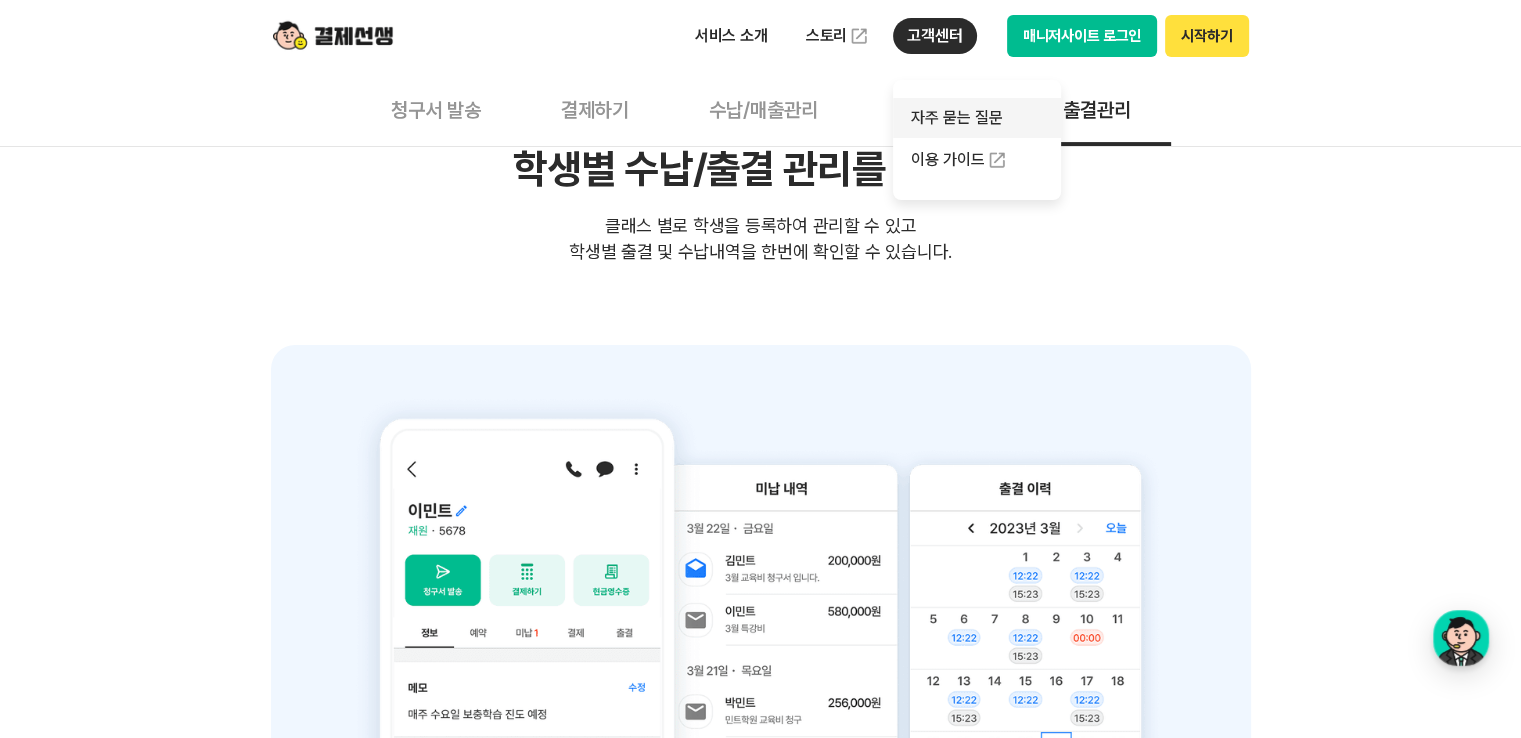 click on "자주 묻는 질문" at bounding box center (977, 118) 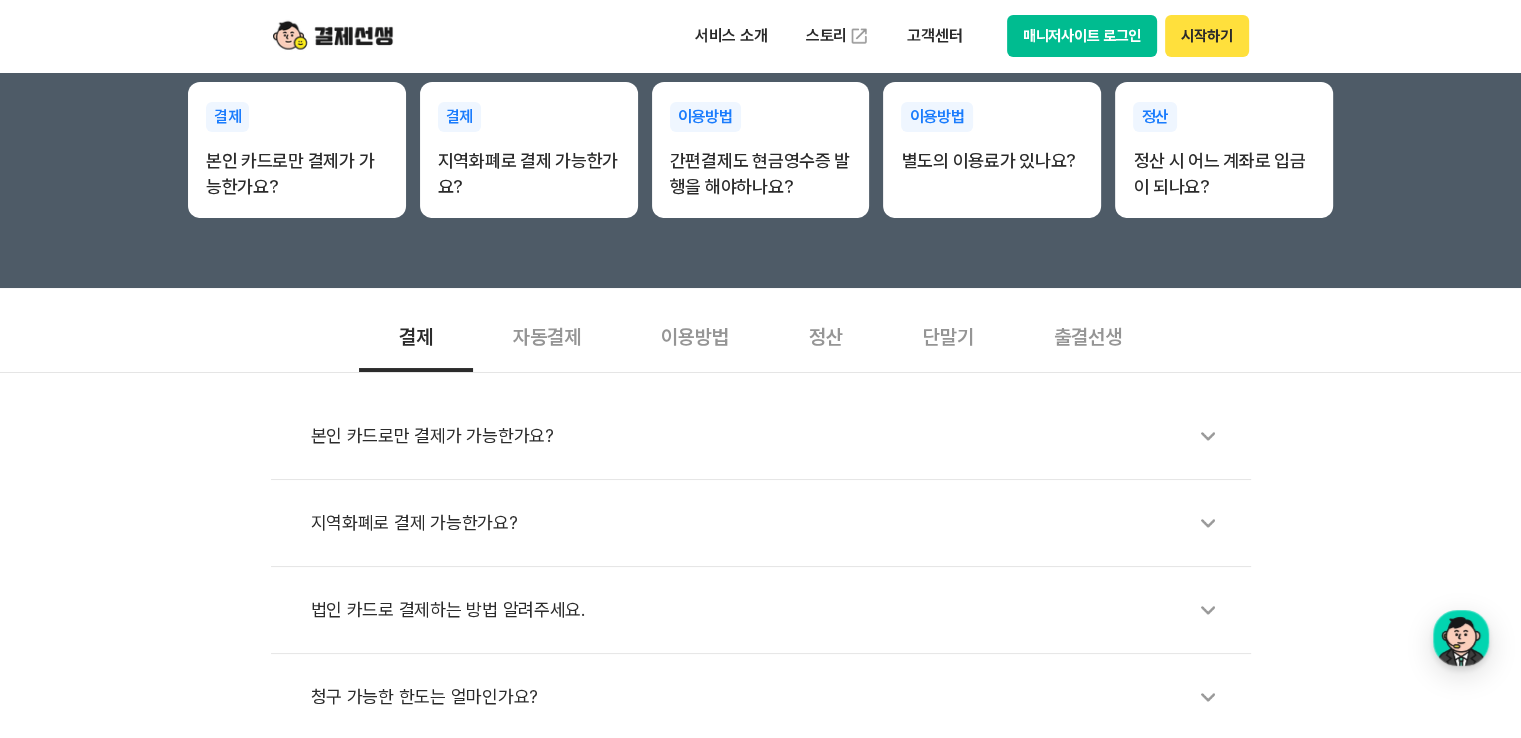 scroll, scrollTop: 600, scrollLeft: 0, axis: vertical 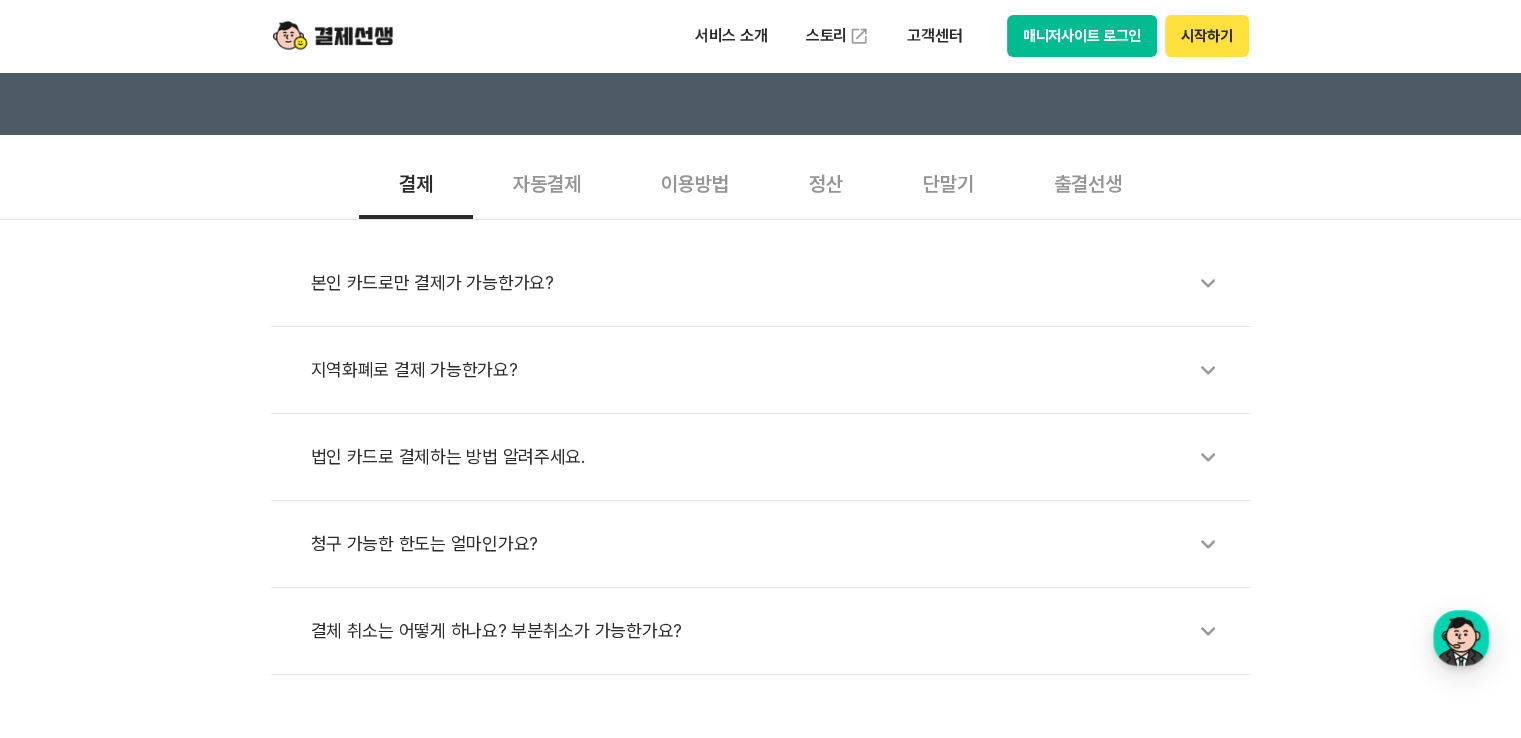 click on "자동결제" at bounding box center [547, 182] 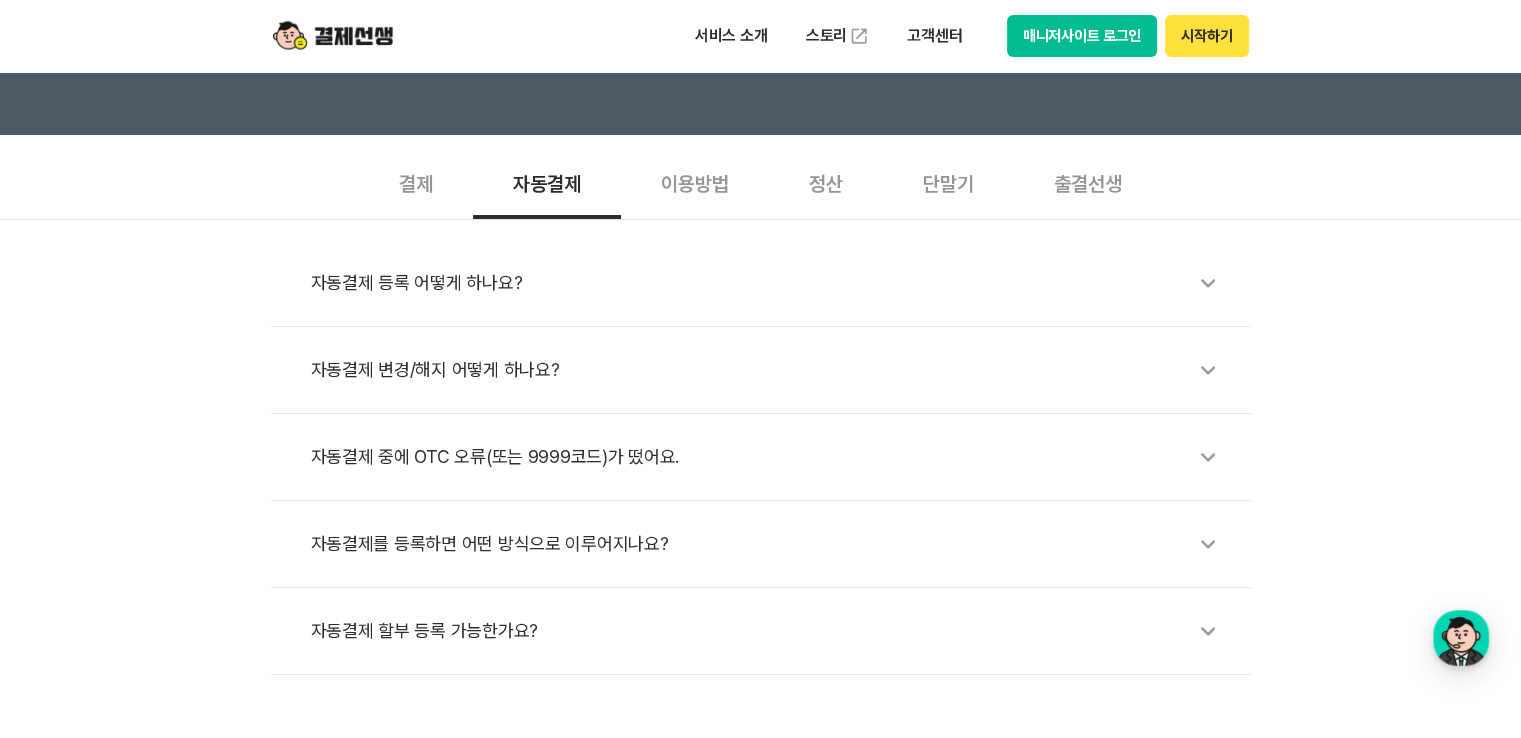 click on "자동결제 등록 어떻게 하나요?" at bounding box center [771, 283] 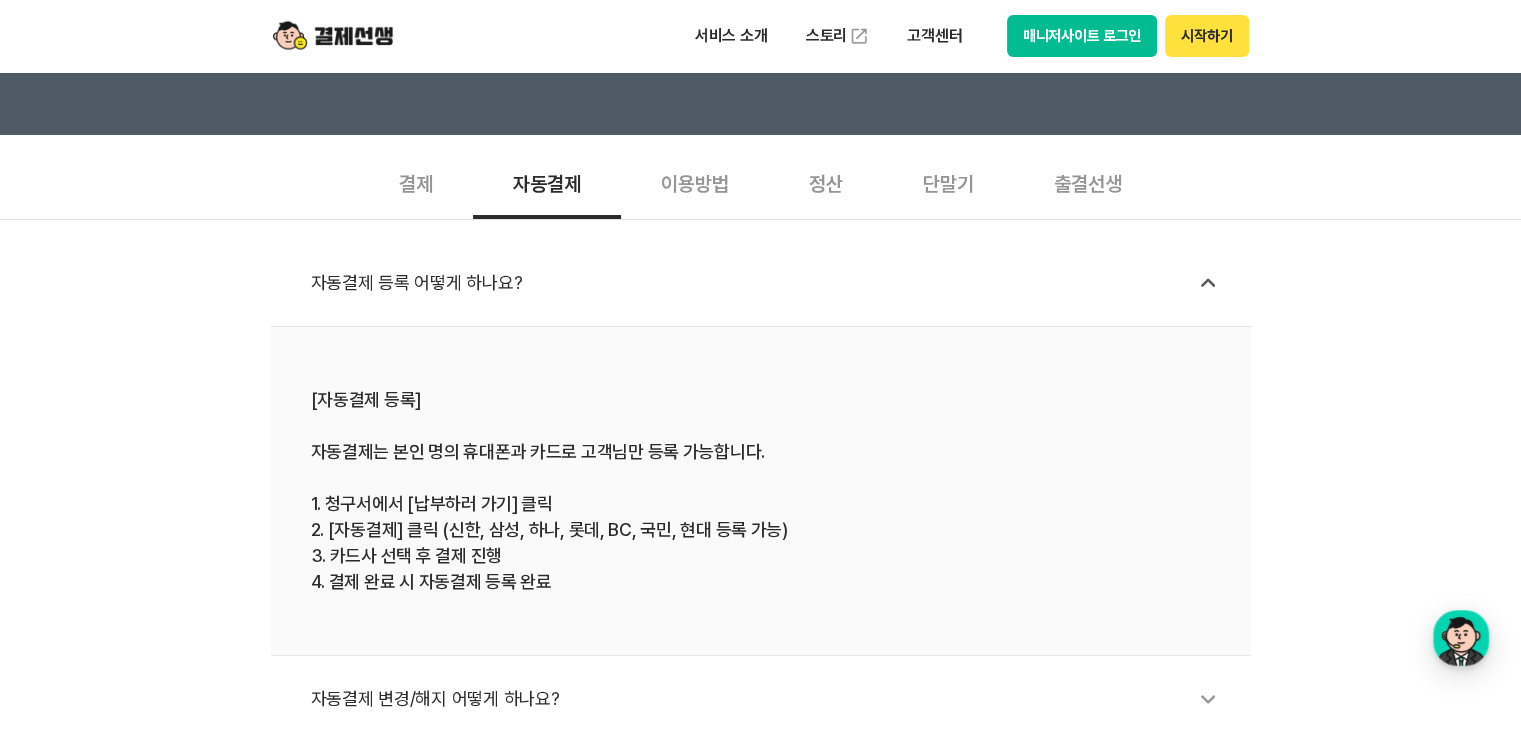 click on "결제" at bounding box center (416, 182) 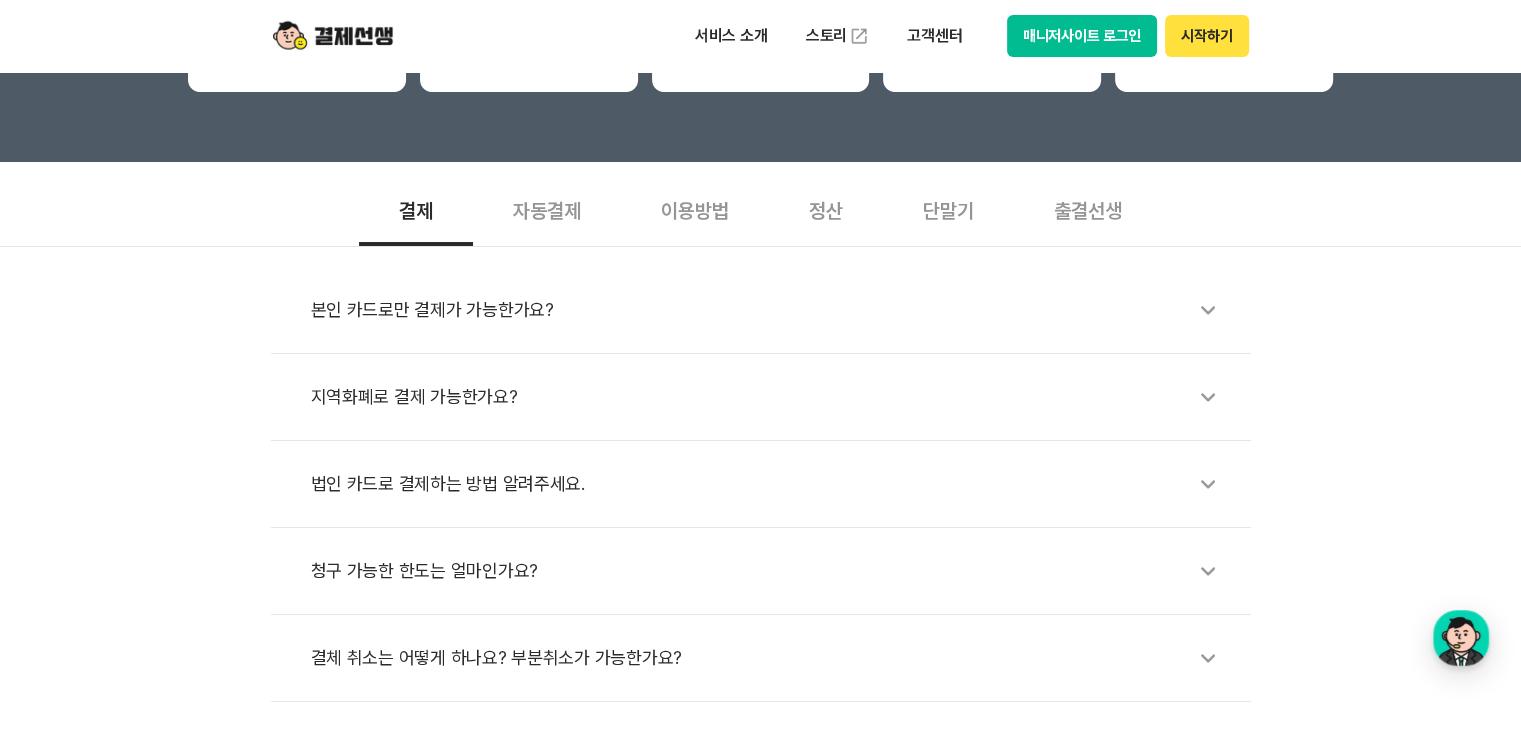 scroll, scrollTop: 400, scrollLeft: 0, axis: vertical 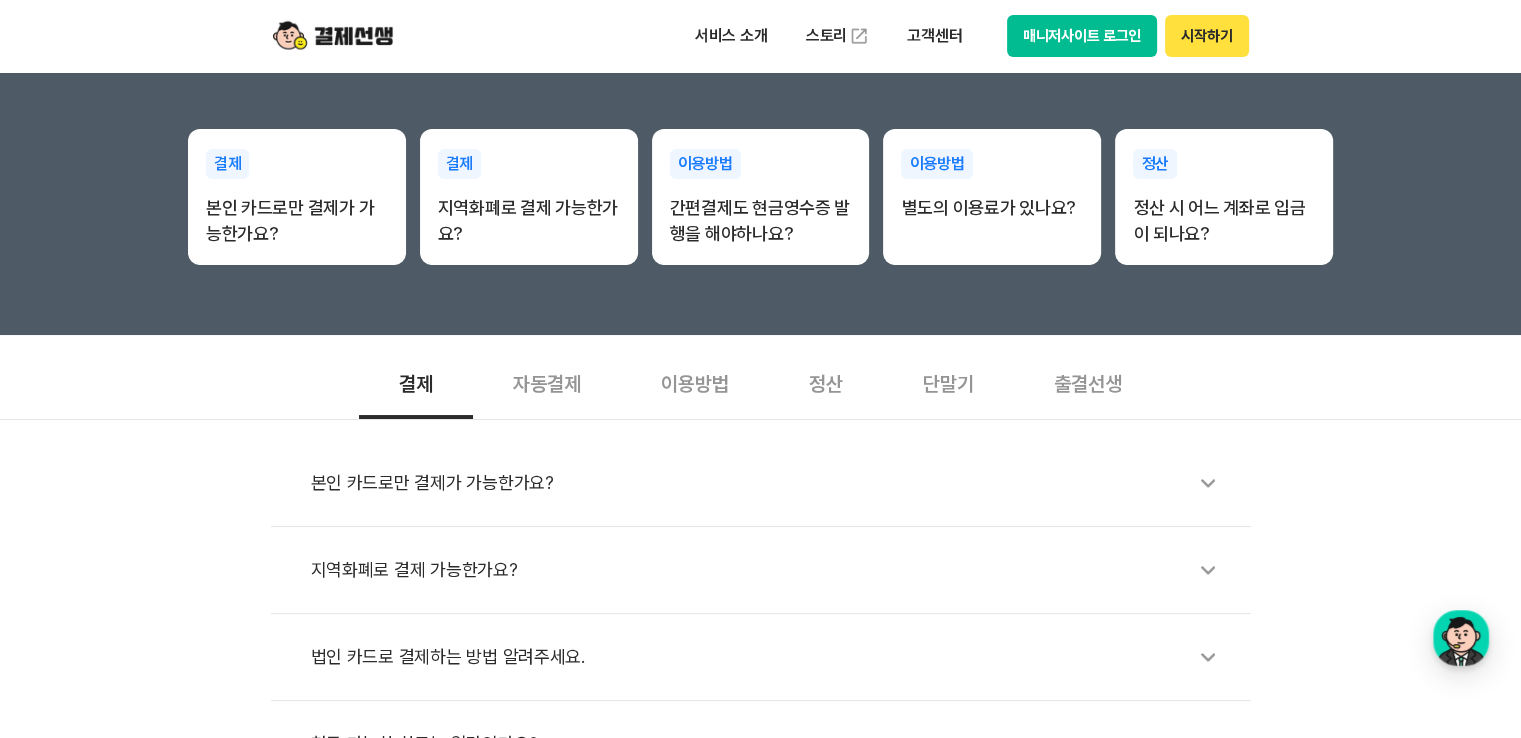 click on "출결선생" at bounding box center (1088, 382) 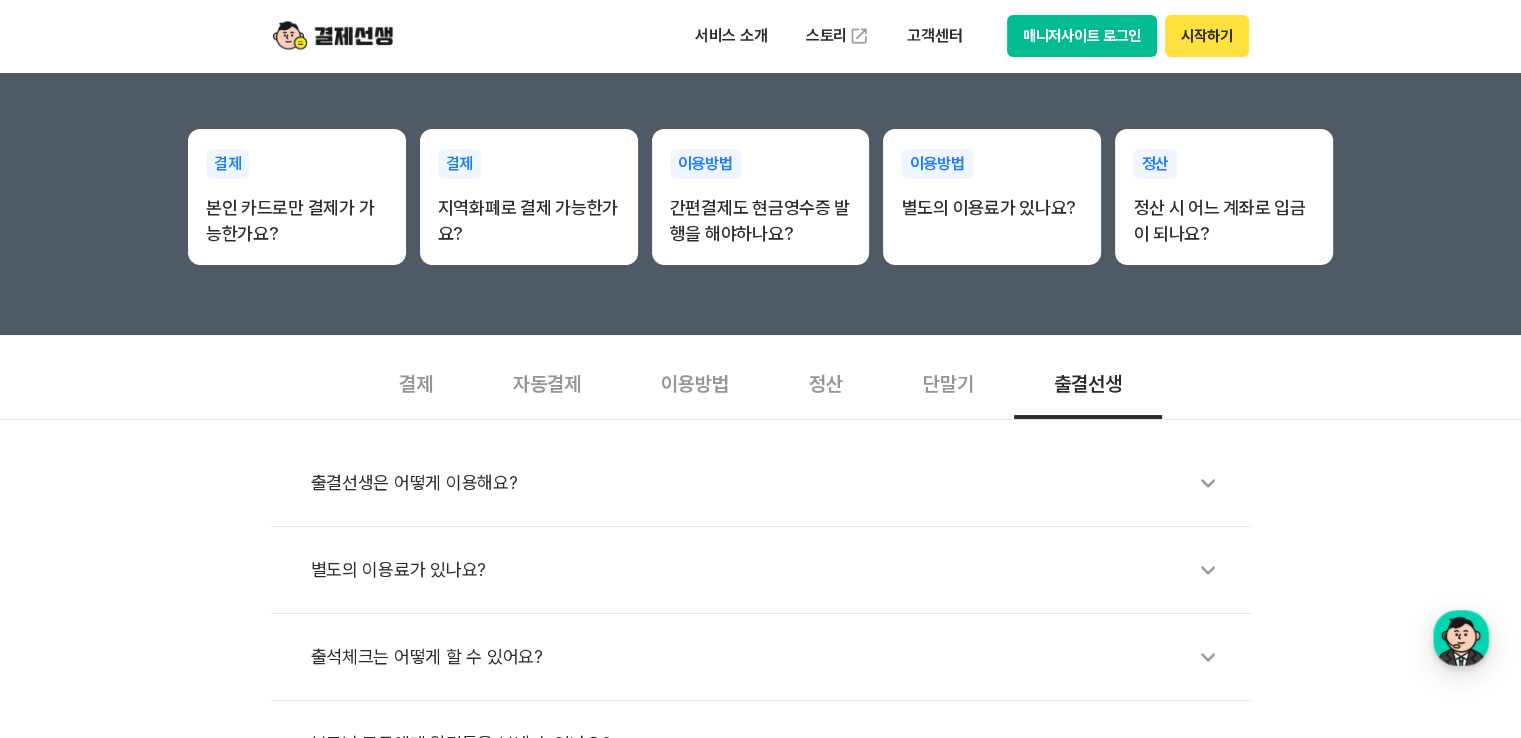 click on "출결선생은 어떻게 이용해요?" at bounding box center [771, 483] 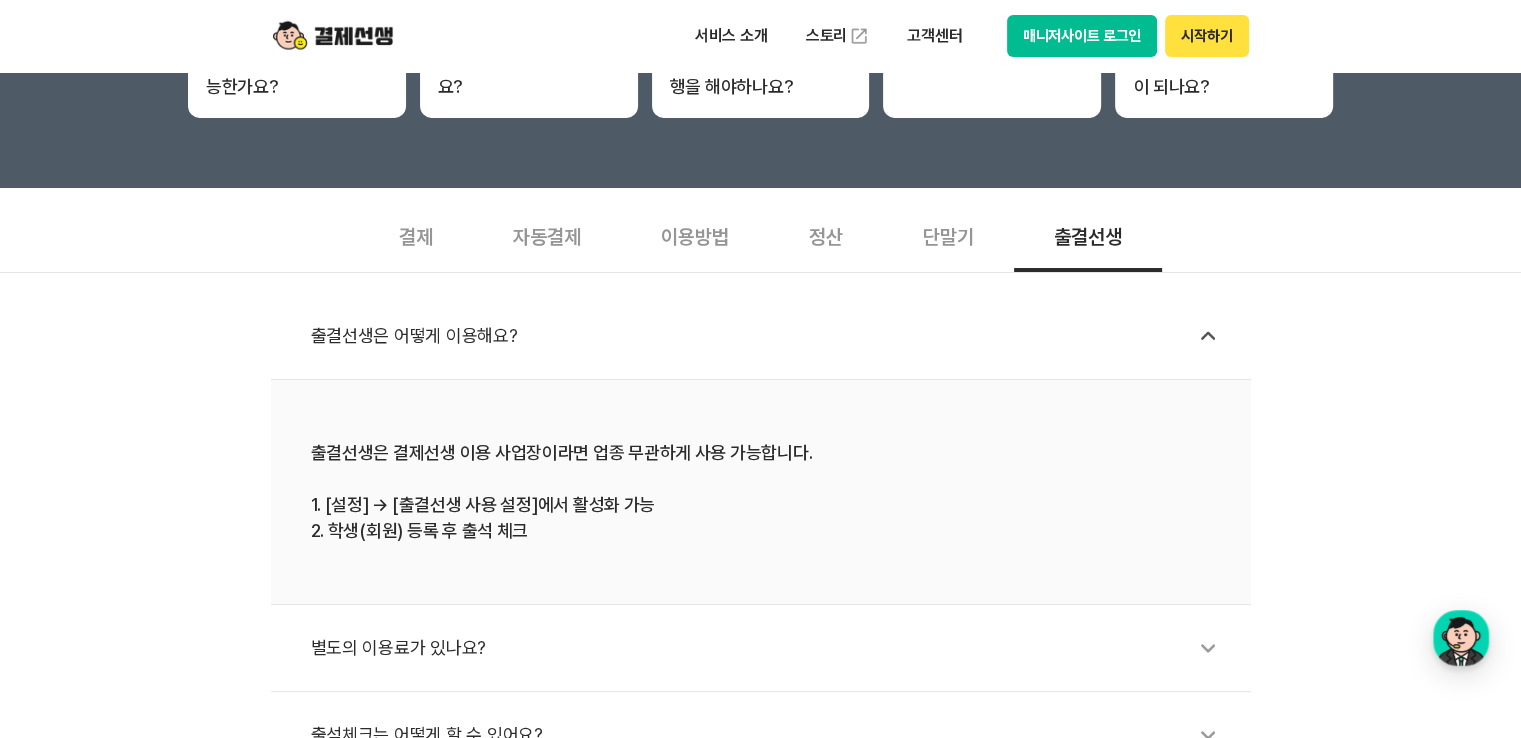 scroll, scrollTop: 700, scrollLeft: 0, axis: vertical 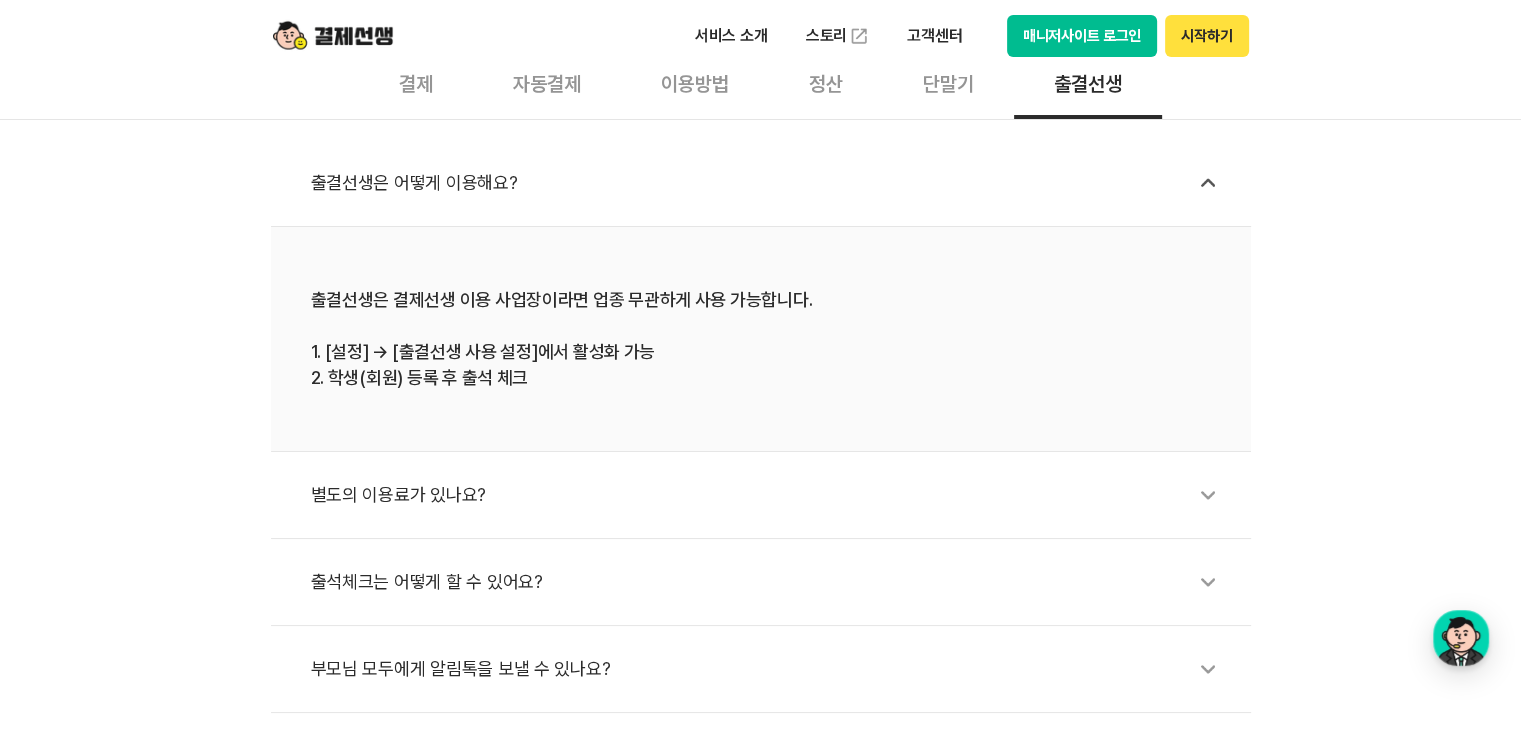 click on "출결선생은 어떻게 이용해요?" at bounding box center (771, 183) 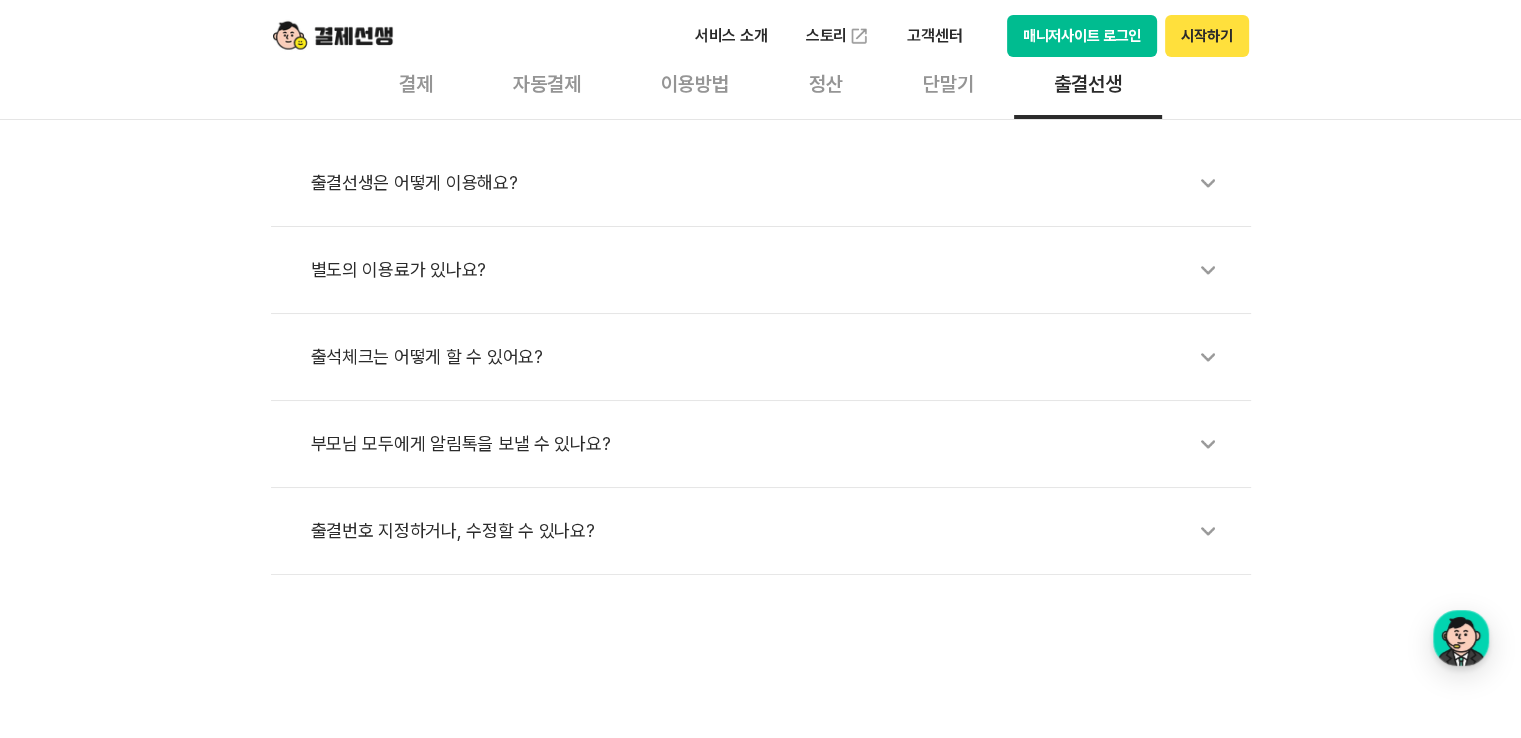 click on "별도의 이용료가 있나요?" at bounding box center (771, 270) 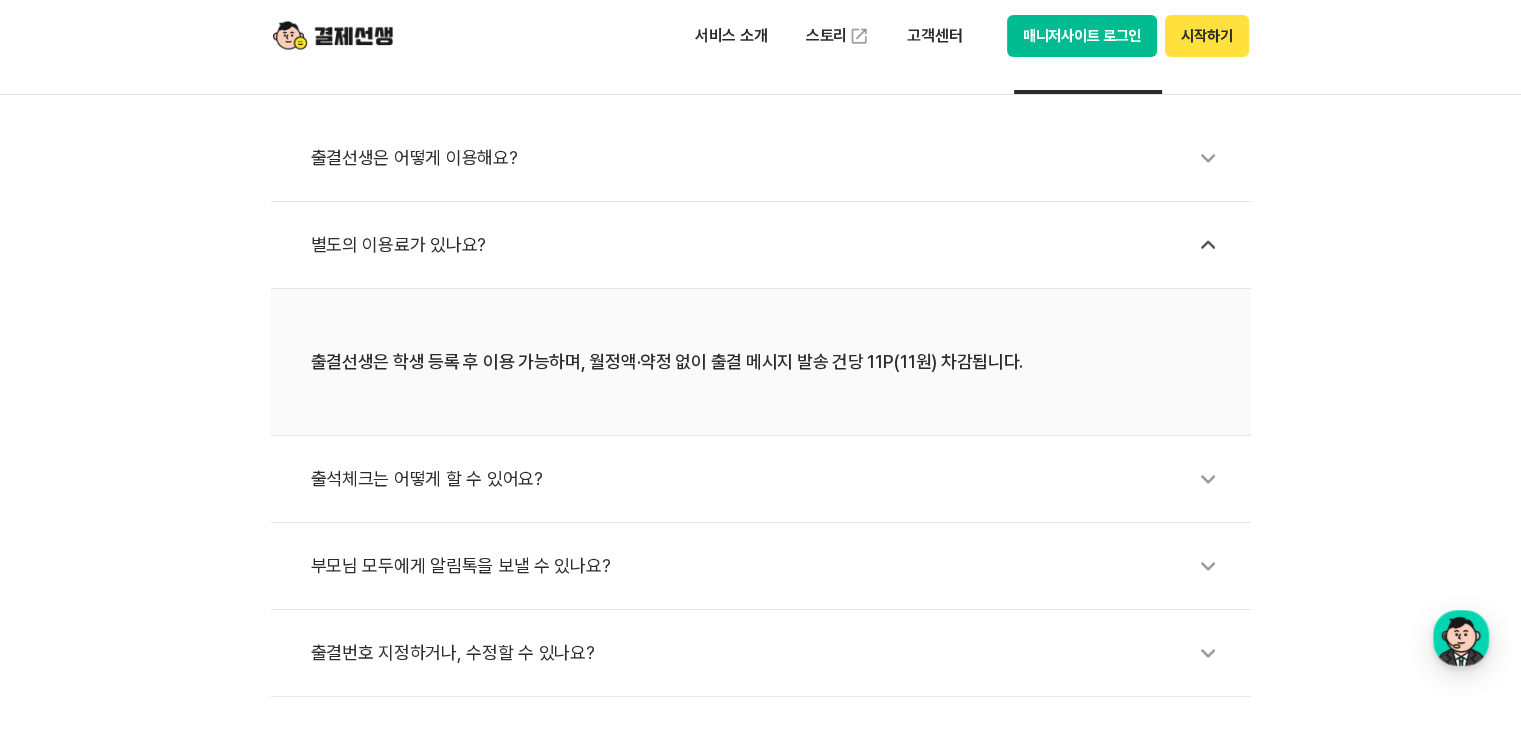 scroll, scrollTop: 800, scrollLeft: 0, axis: vertical 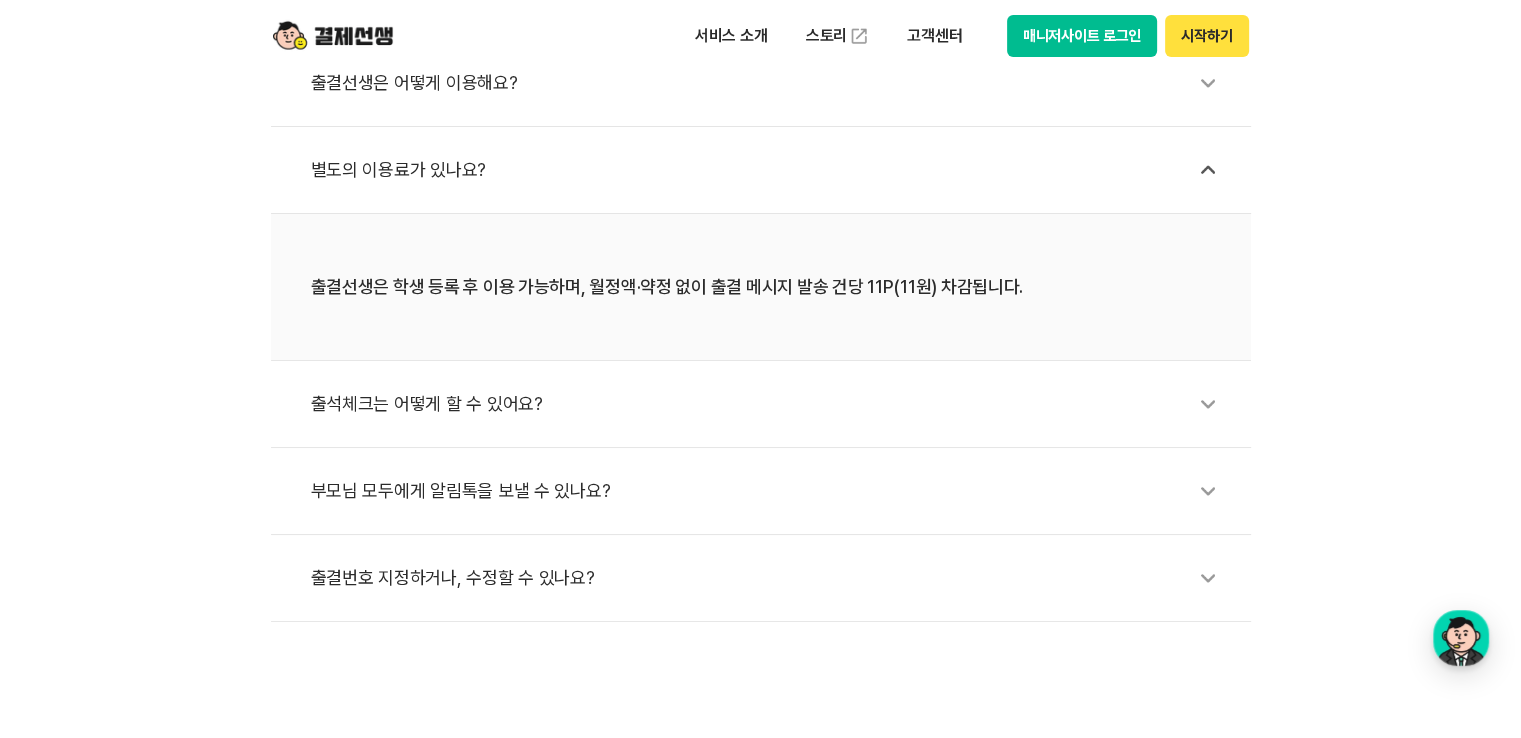 click on "출석체크는 어떻게 할 수 있어요?" at bounding box center [771, 404] 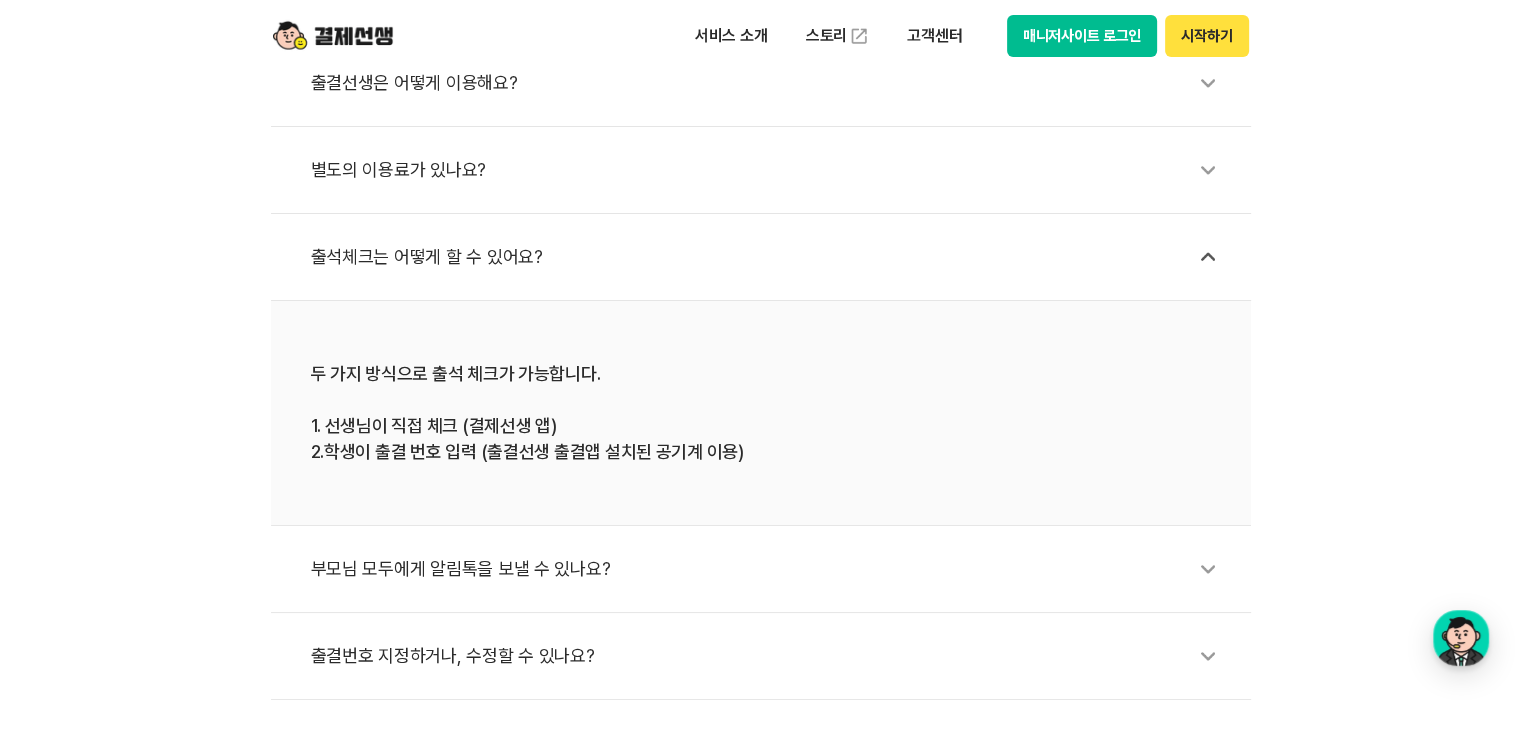 click on "출결선생은 어떻게 이용해요?" at bounding box center (761, 83) 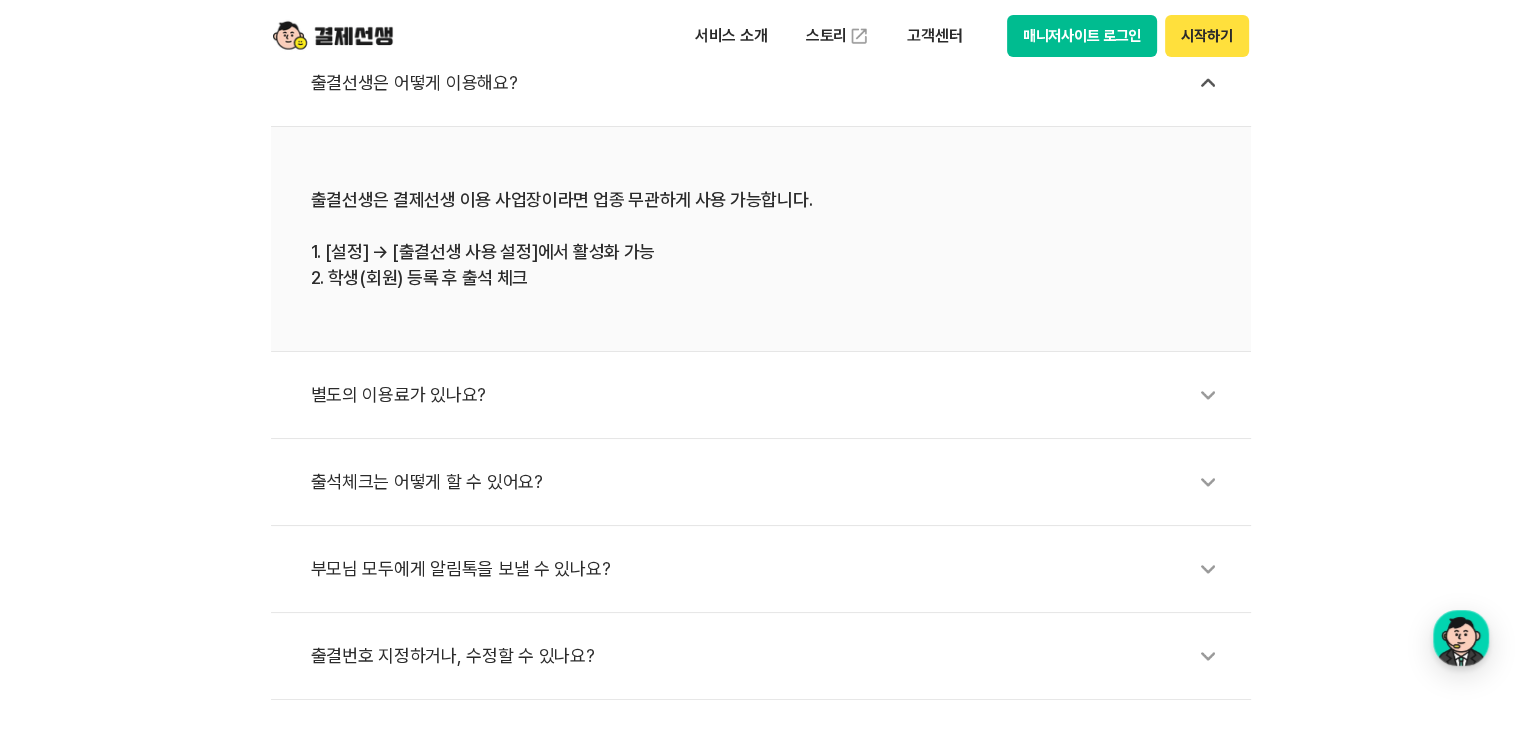 click on "출석체크는 어떻게 할 수 있어요?" at bounding box center [771, 482] 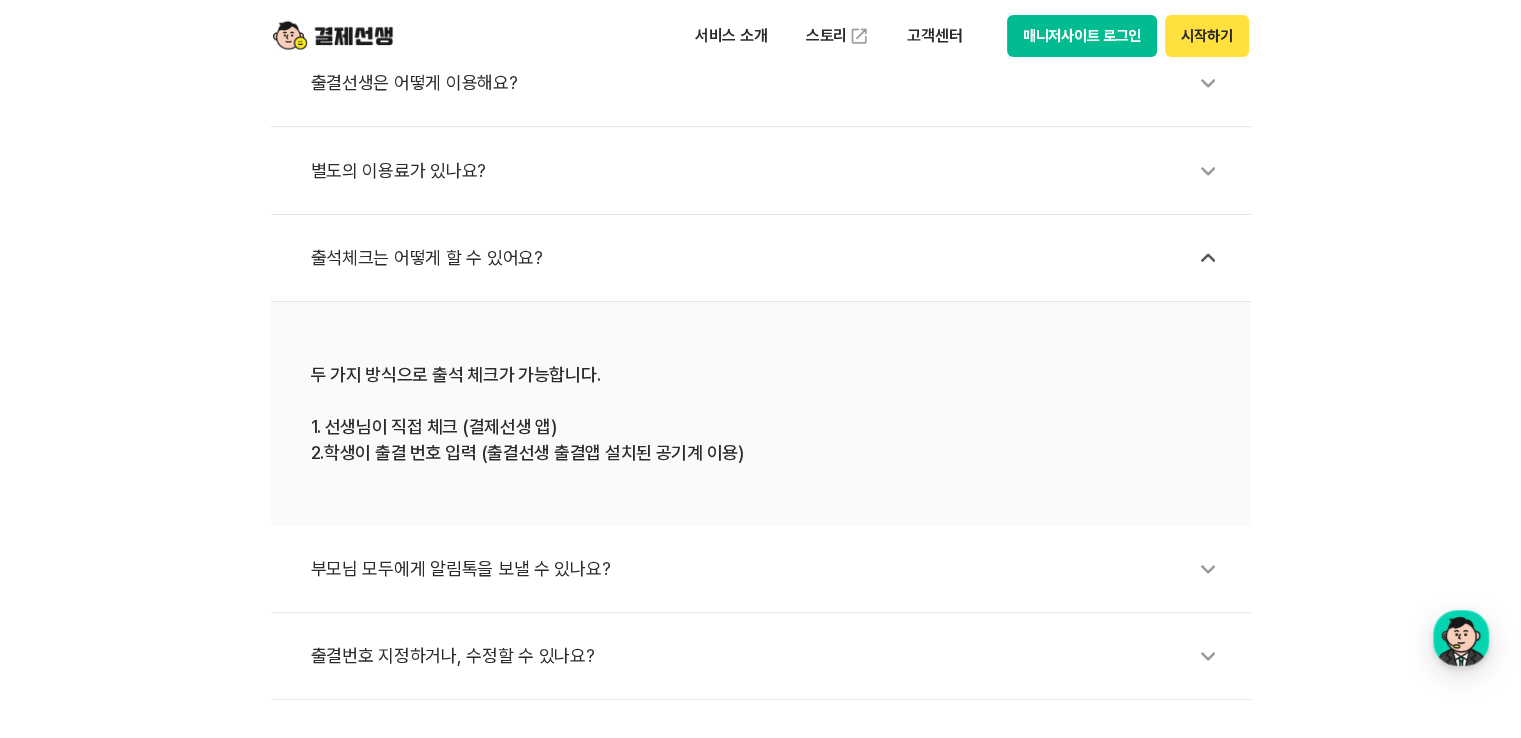 click on "두 가지 방식으로 출석 체크가 가능합니다. 1. 선생님이 직접 체크 (결제선생 앱) 2.학생이 출결 번호 입력 (출결선생 출결앱 설치된 공기계 이용)" at bounding box center (761, 414) 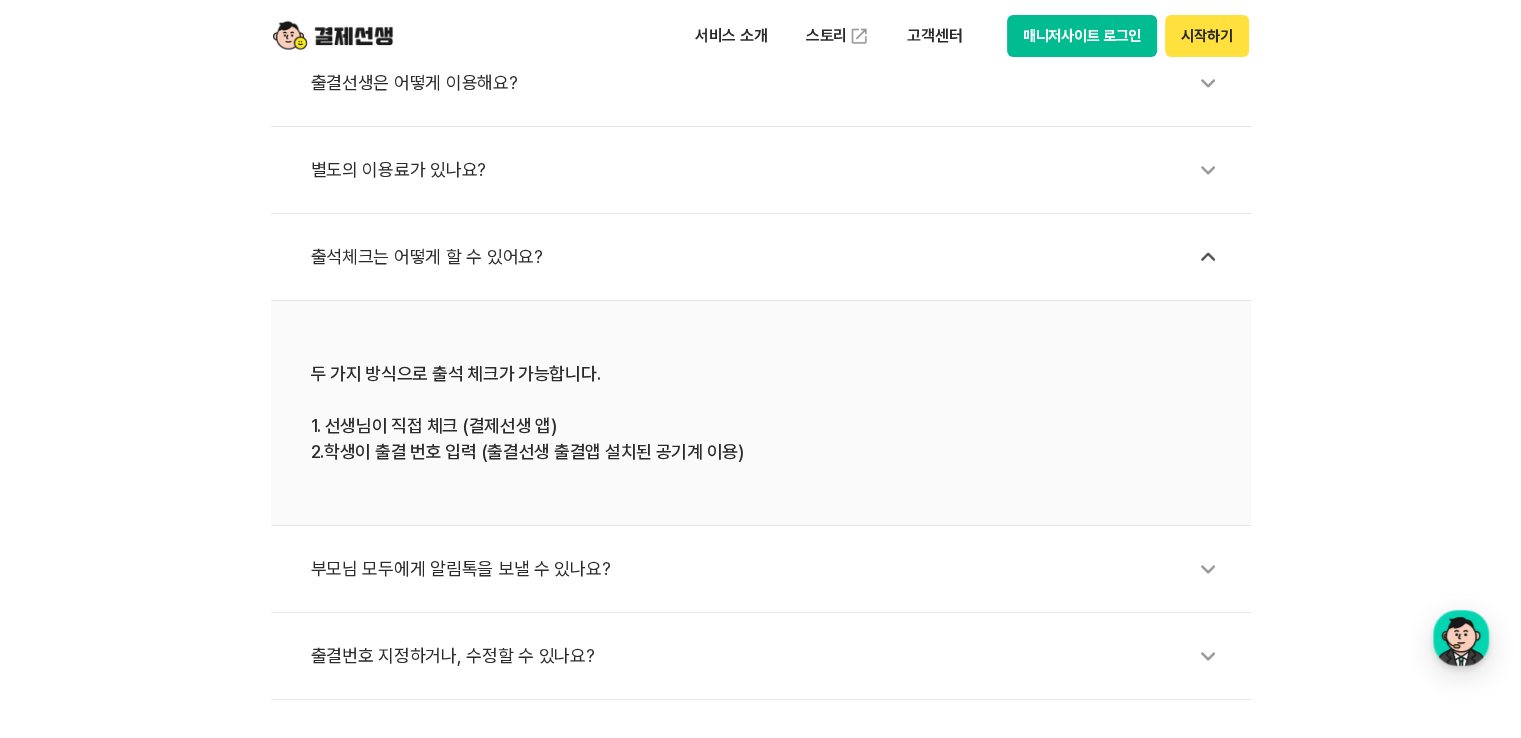 click on "별도의 이용료가 있나요?" at bounding box center (761, 170) 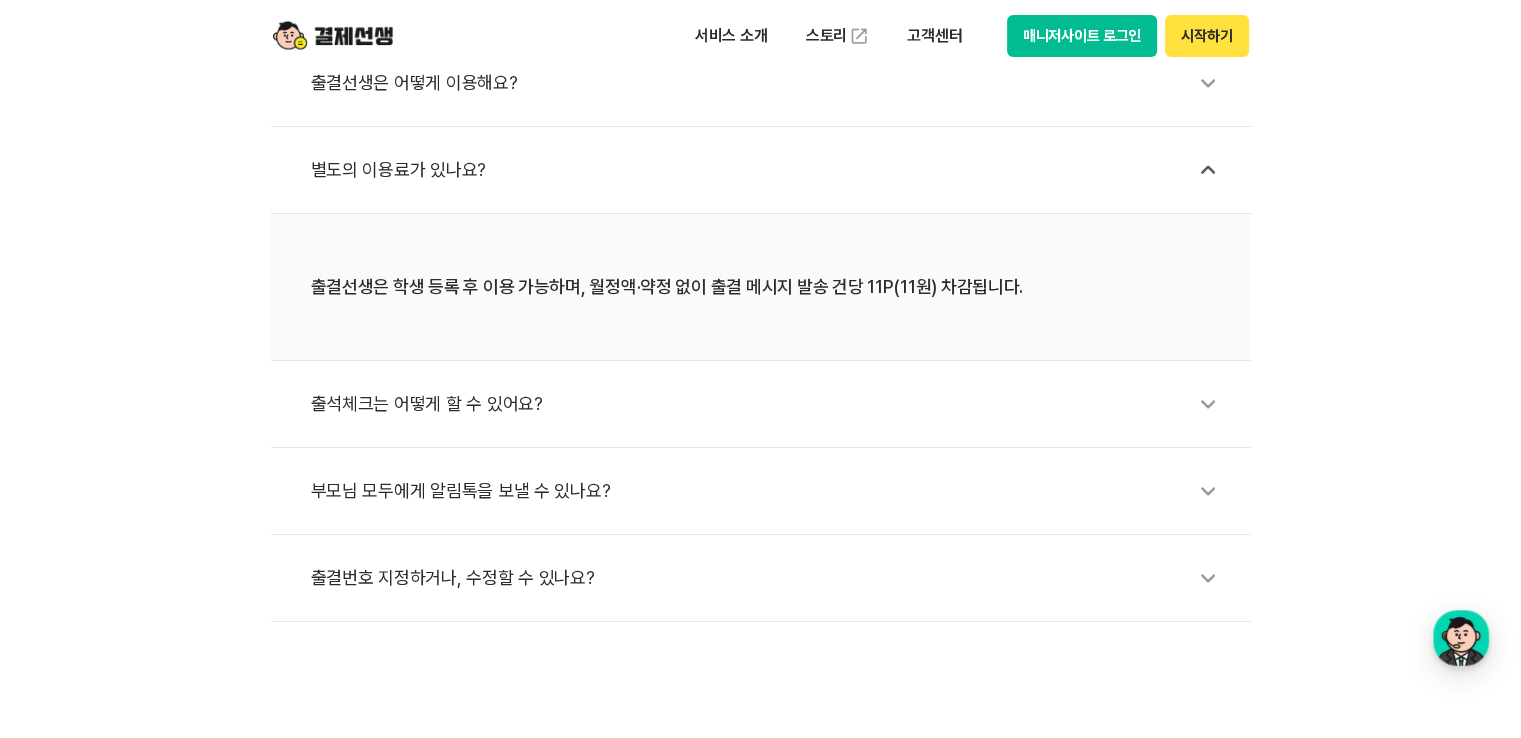 click on "출석체크는 어떻게 할 수 있어요?" at bounding box center [771, 404] 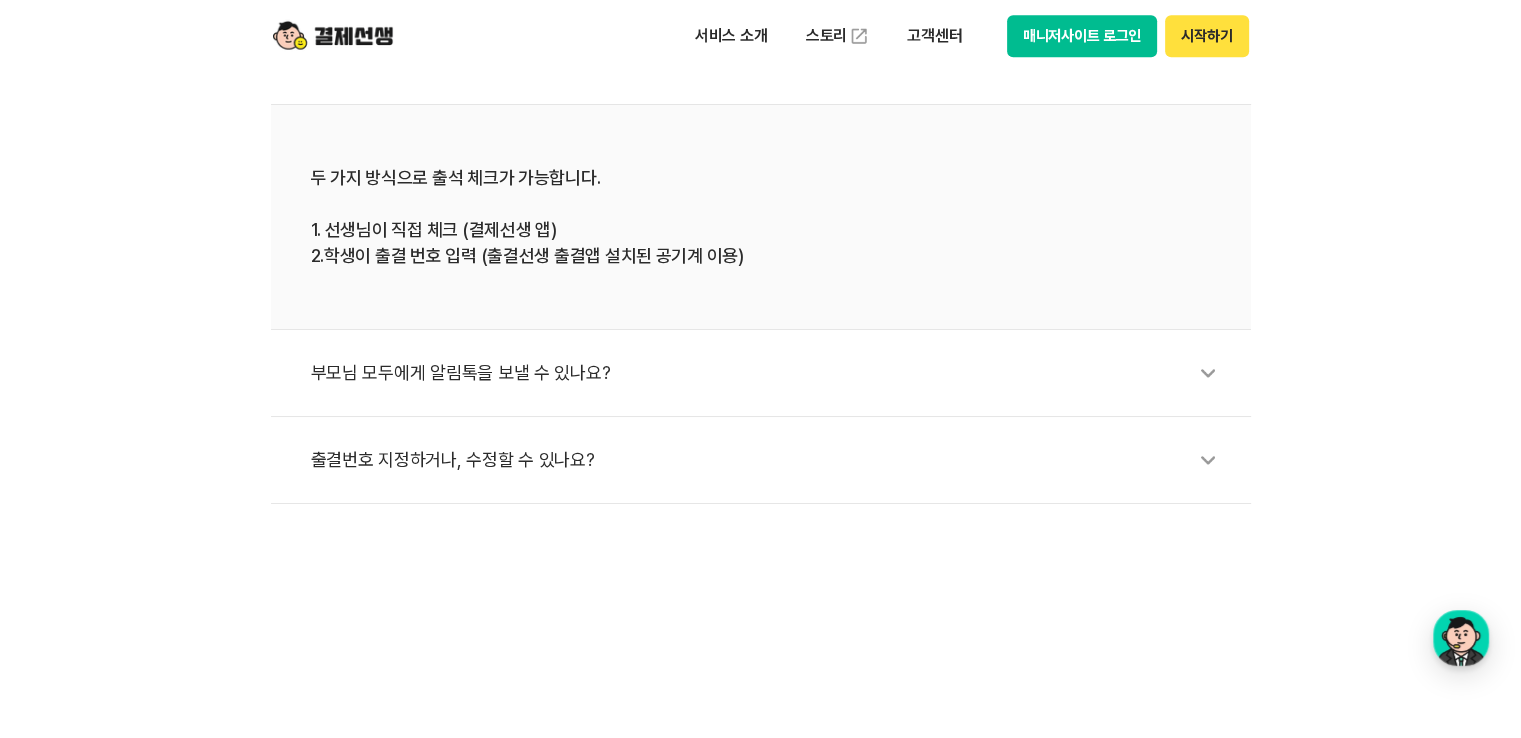 scroll, scrollTop: 1000, scrollLeft: 0, axis: vertical 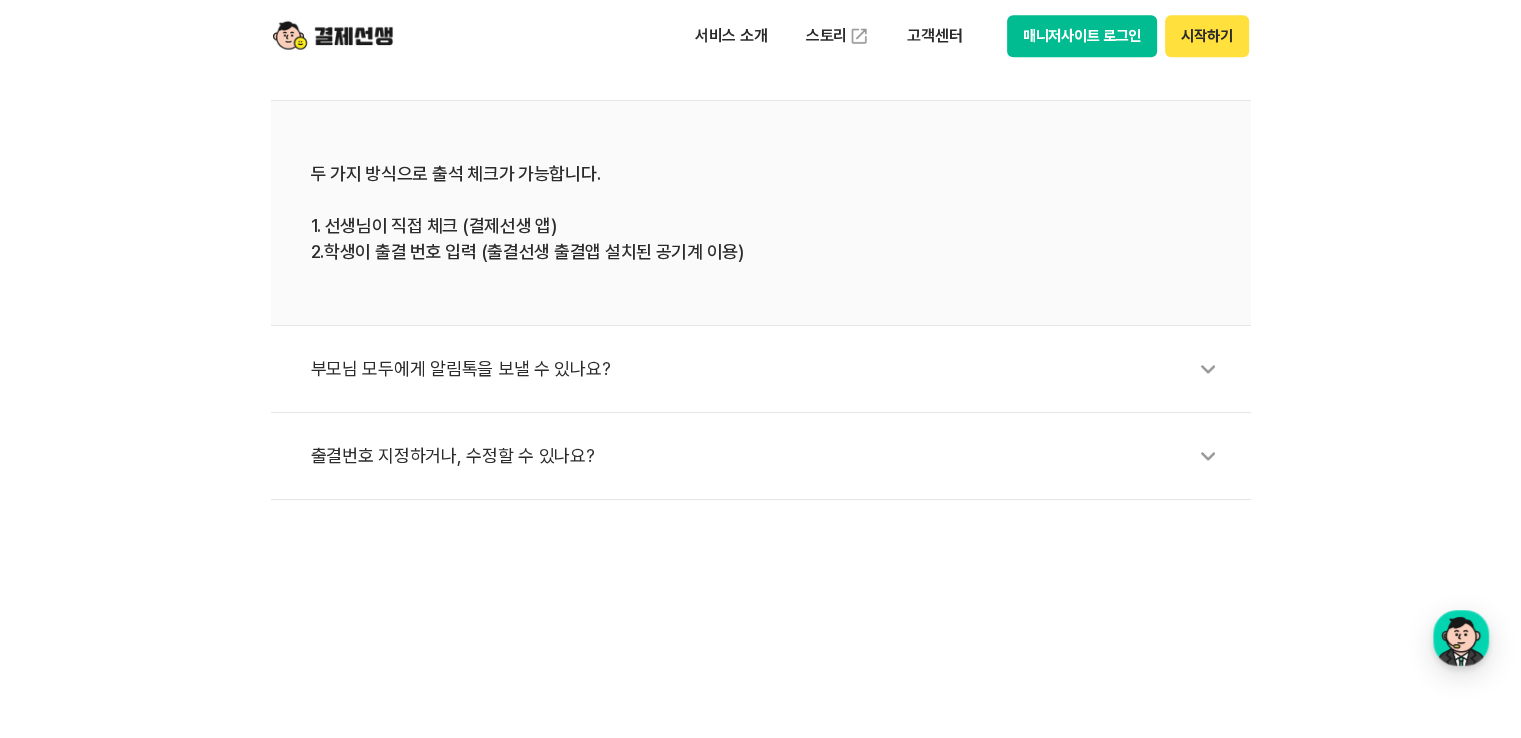 click on "부모님 모두에게 알림톡을 보낼 수 있나요?" at bounding box center (771, 369) 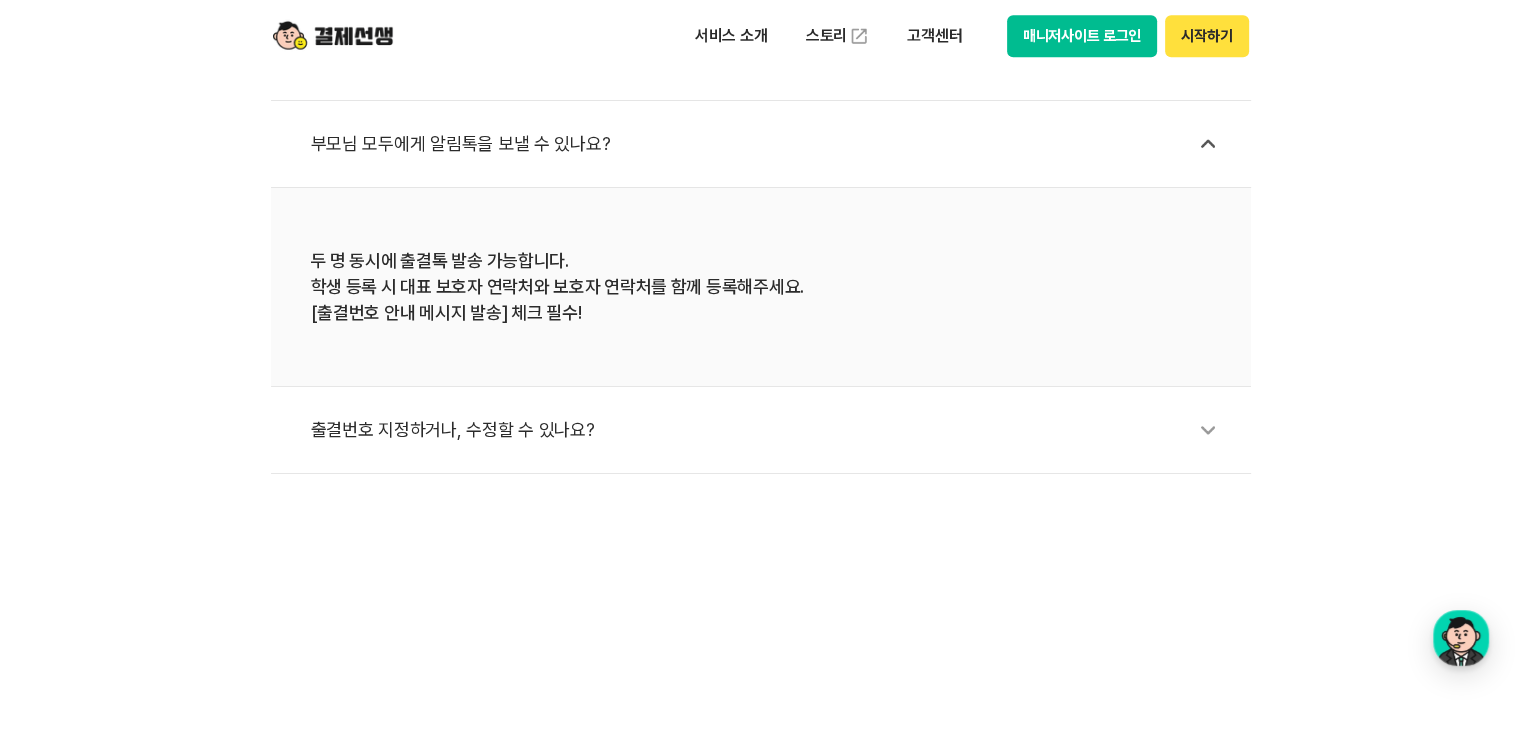click on "출결번호 지정하거나, 수정할 수 있나요?" at bounding box center [771, 430] 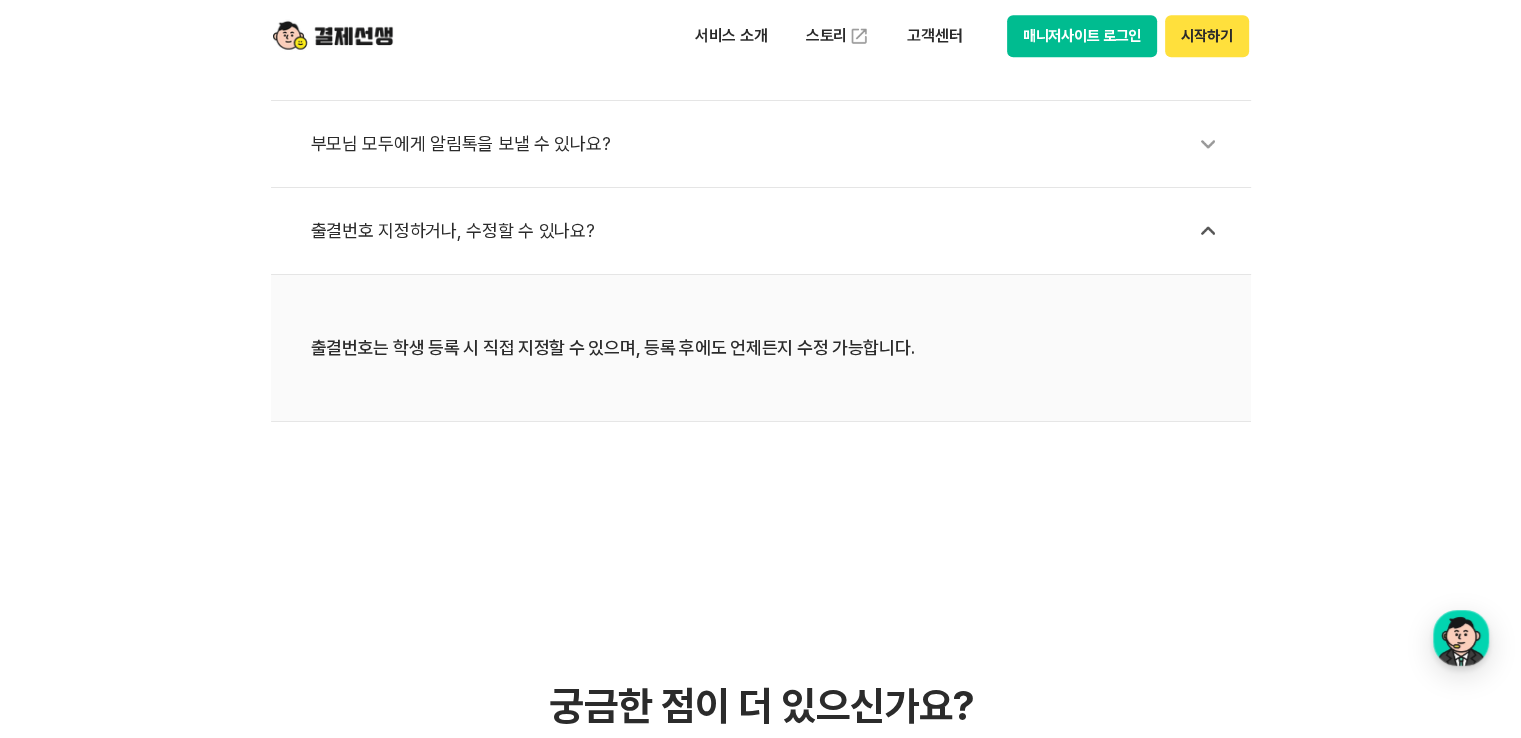 click on "부모님 모두에게 알림톡을 보낼 수 있나요?" at bounding box center (771, 144) 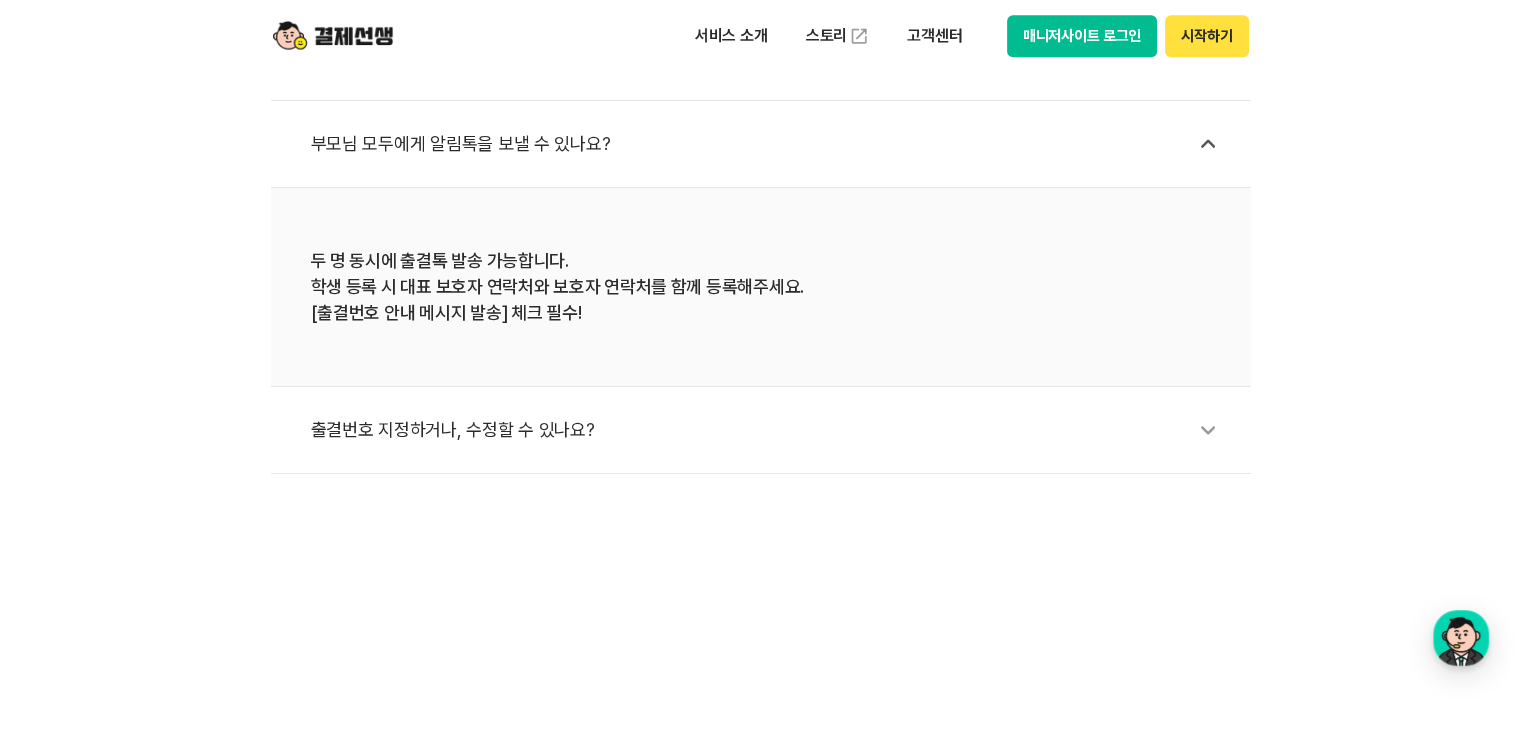 click on "출결번호 지정하거나, 수정할 수 있나요?" at bounding box center [771, 430] 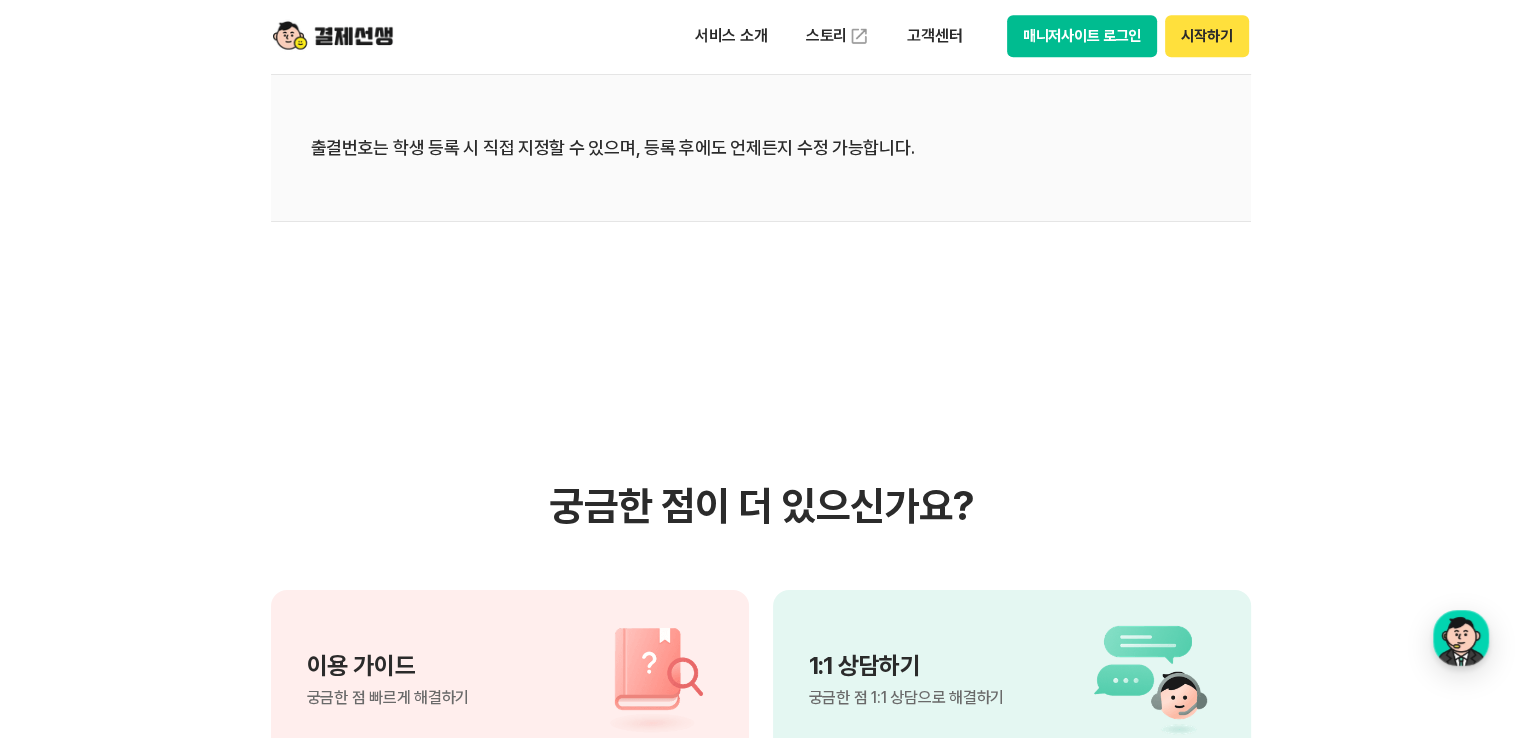scroll, scrollTop: 1700, scrollLeft: 0, axis: vertical 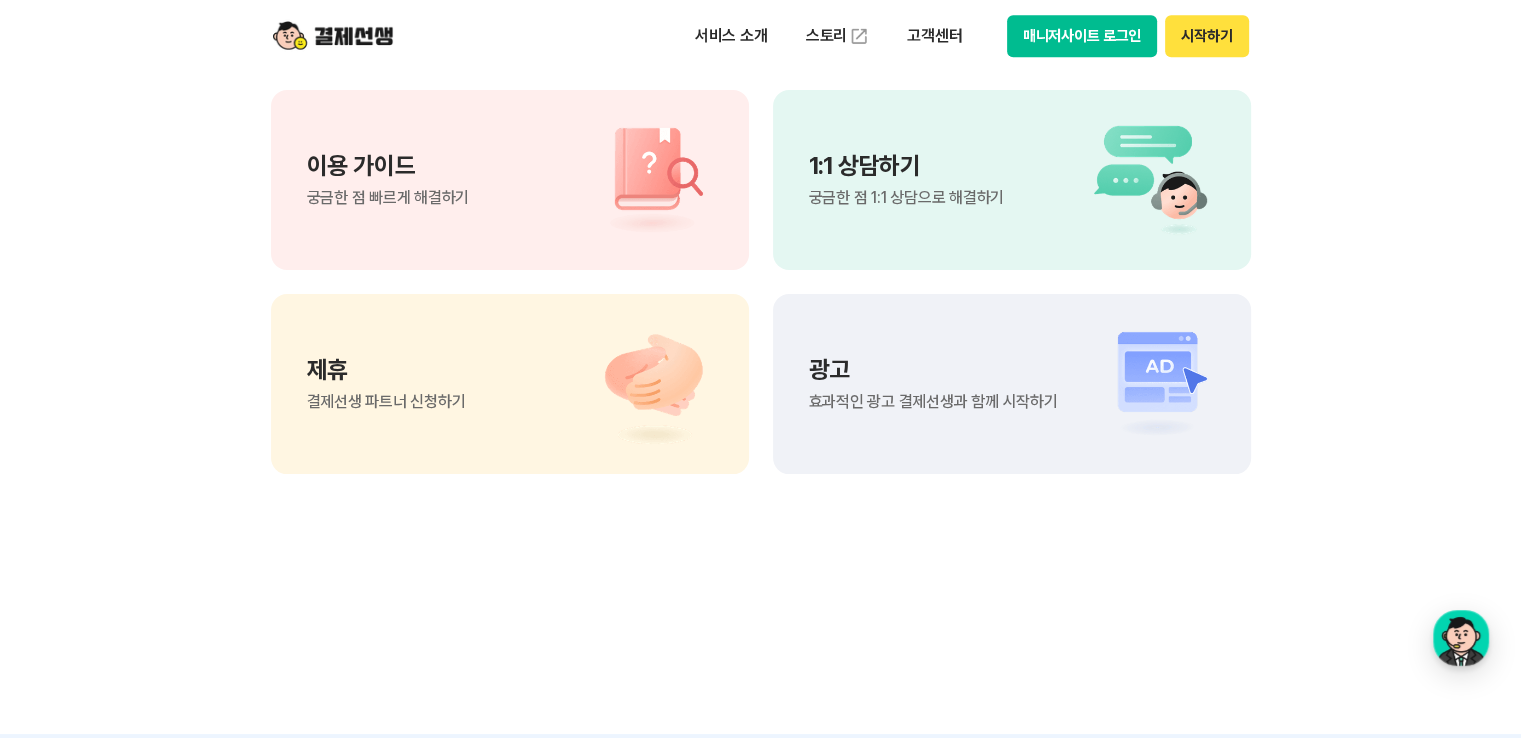 click on "이용 가이드 궁금한 점 빠르게 해결하기" at bounding box center (510, 180) 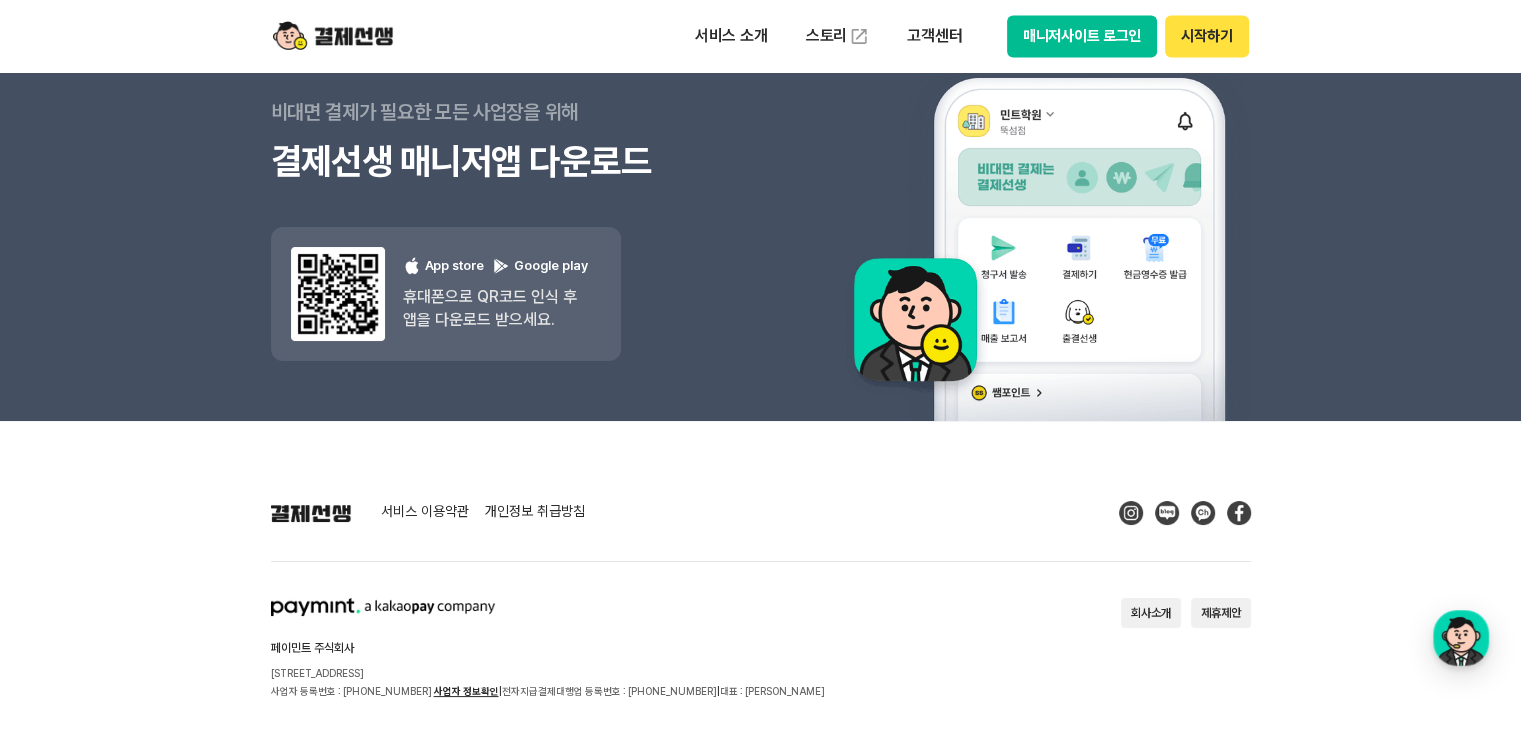scroll, scrollTop: 2919, scrollLeft: 0, axis: vertical 